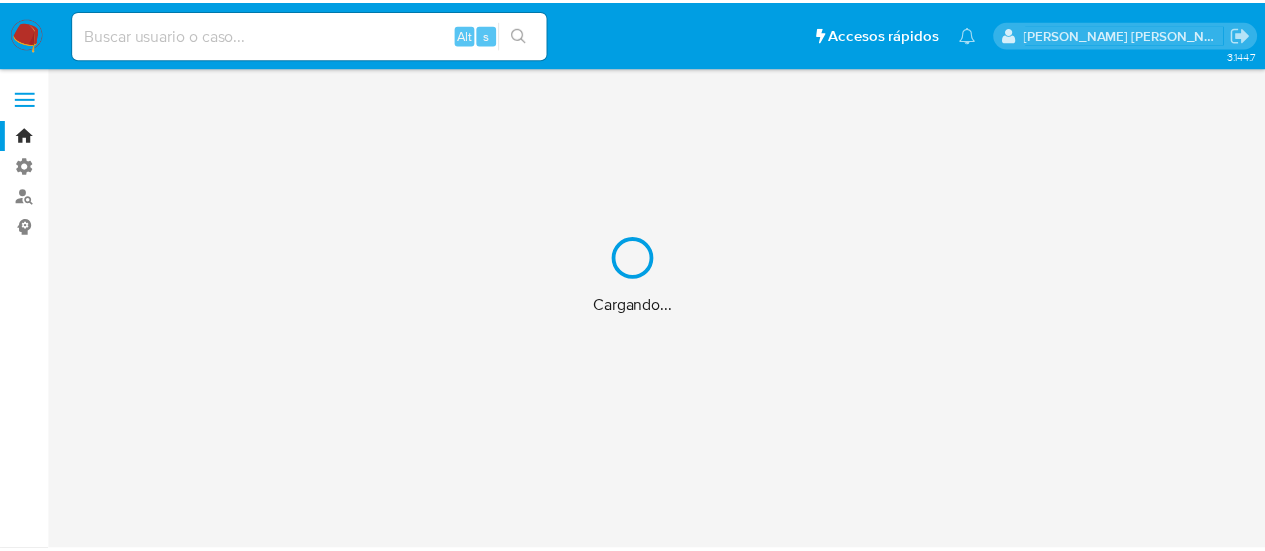 scroll, scrollTop: 0, scrollLeft: 0, axis: both 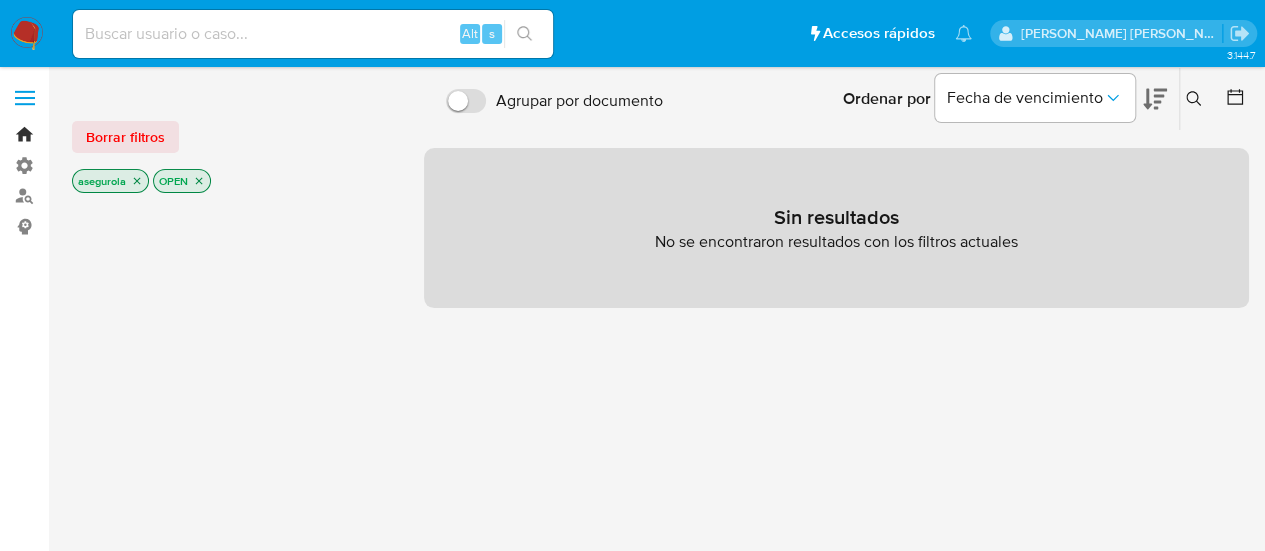 click on "Bandeja" at bounding box center (119, 134) 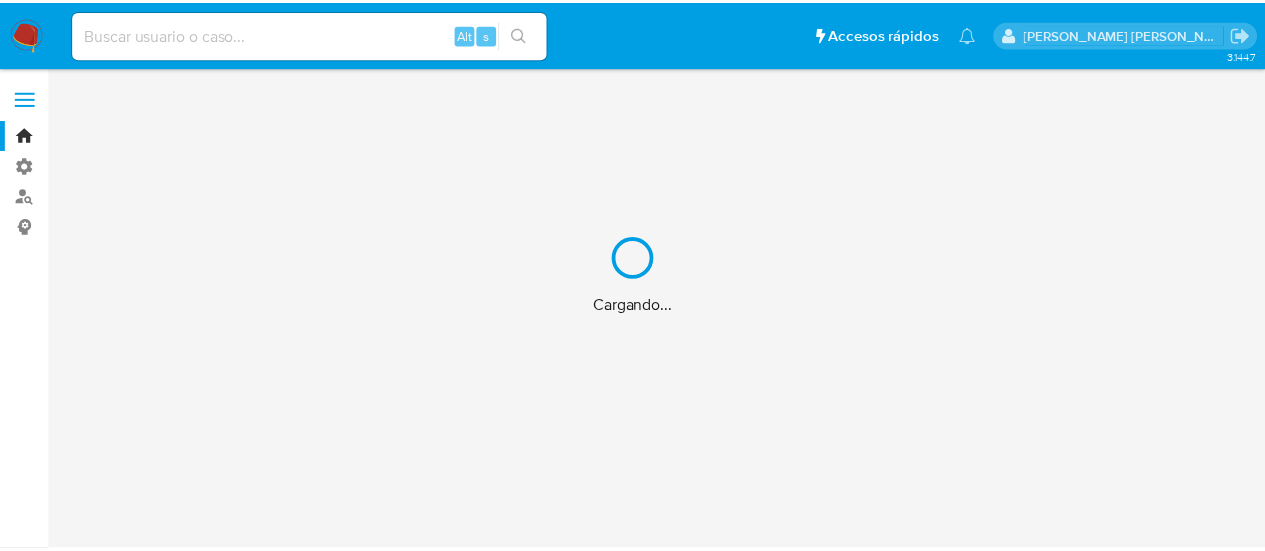 scroll, scrollTop: 0, scrollLeft: 0, axis: both 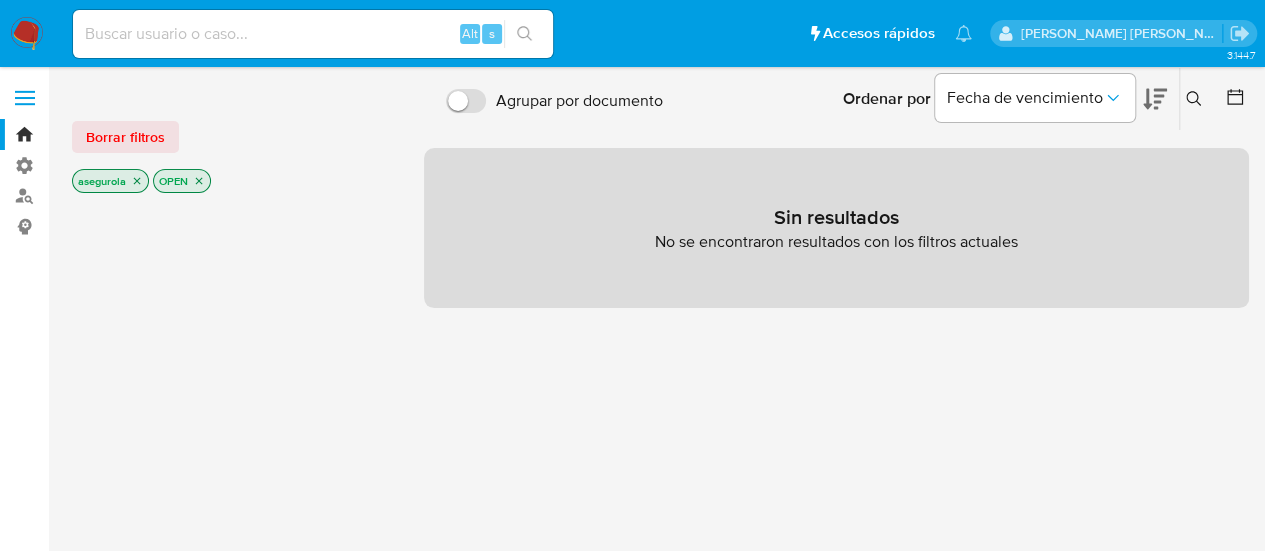click 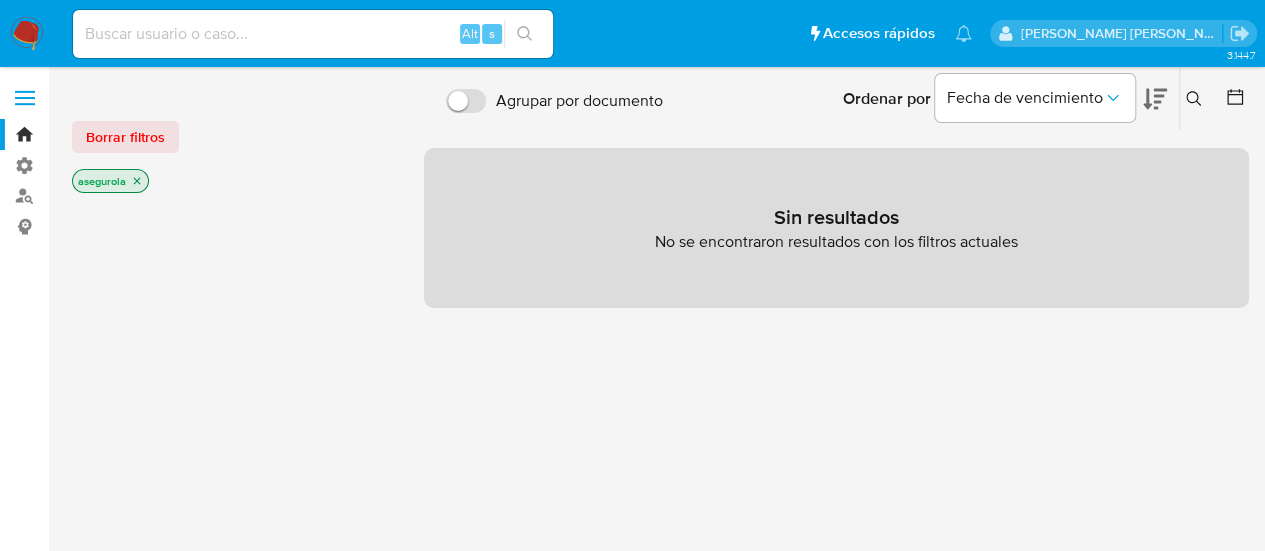 click 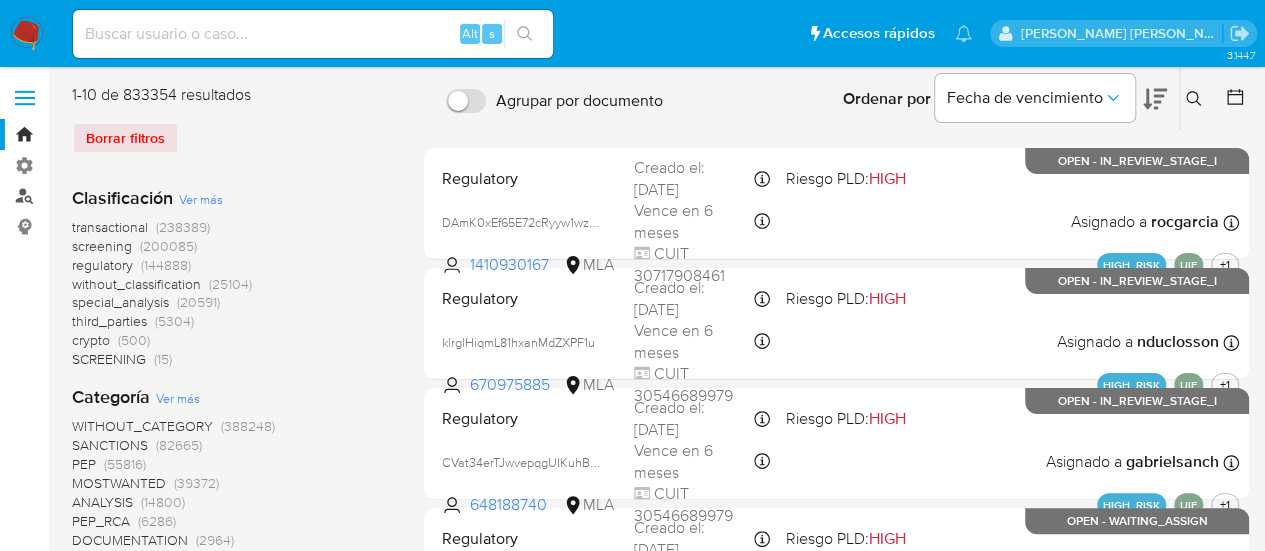 click on "Buscador de personas" at bounding box center (119, 196) 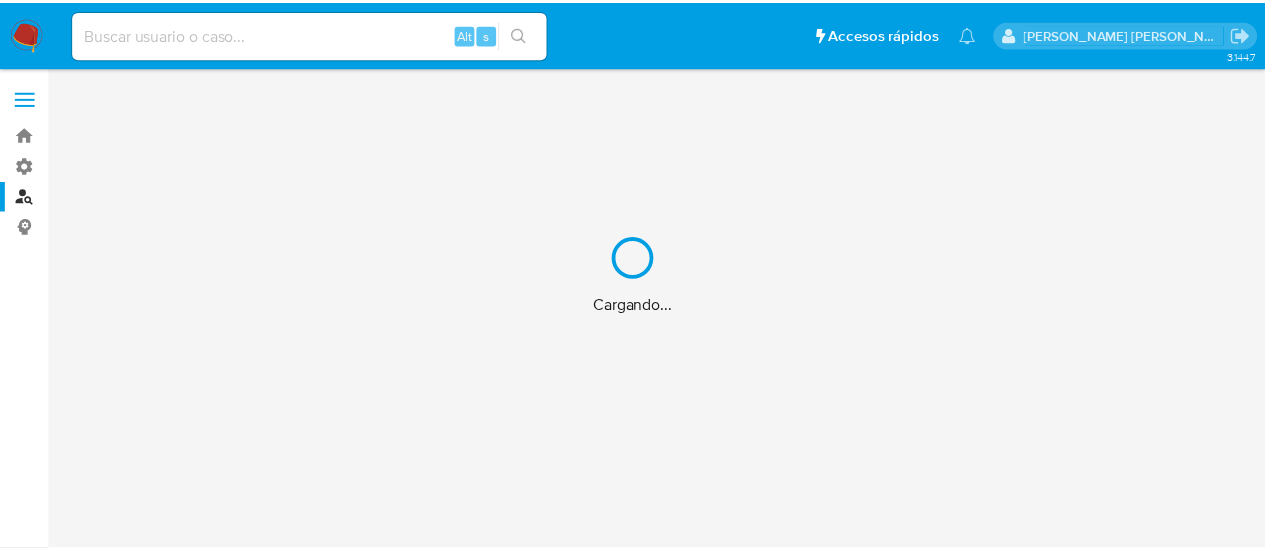 scroll, scrollTop: 0, scrollLeft: 0, axis: both 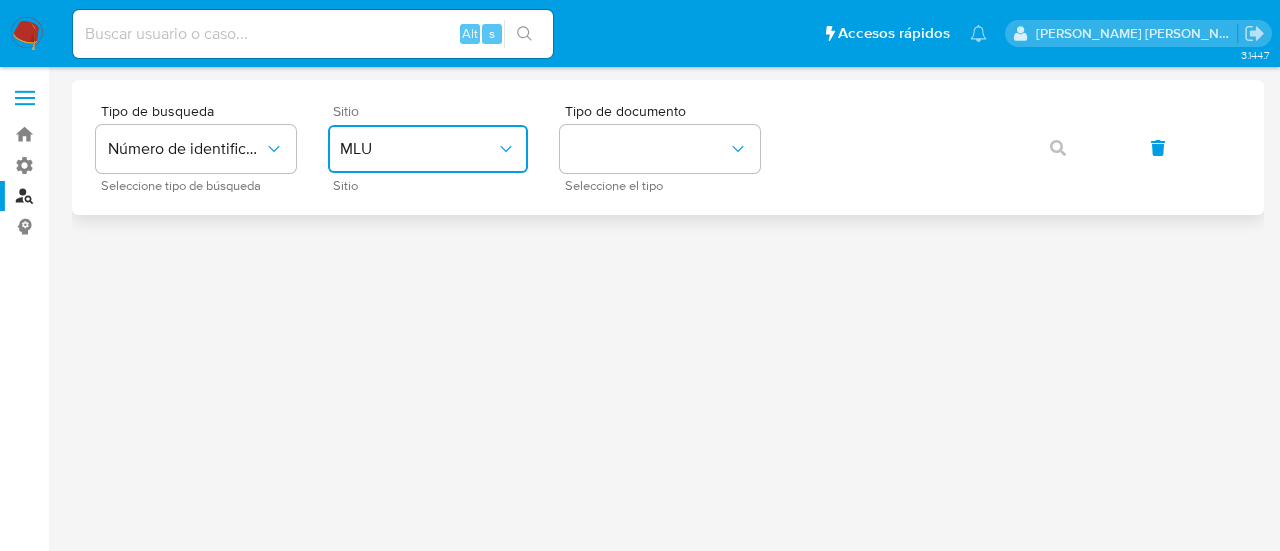 click on "MLU" at bounding box center [418, 149] 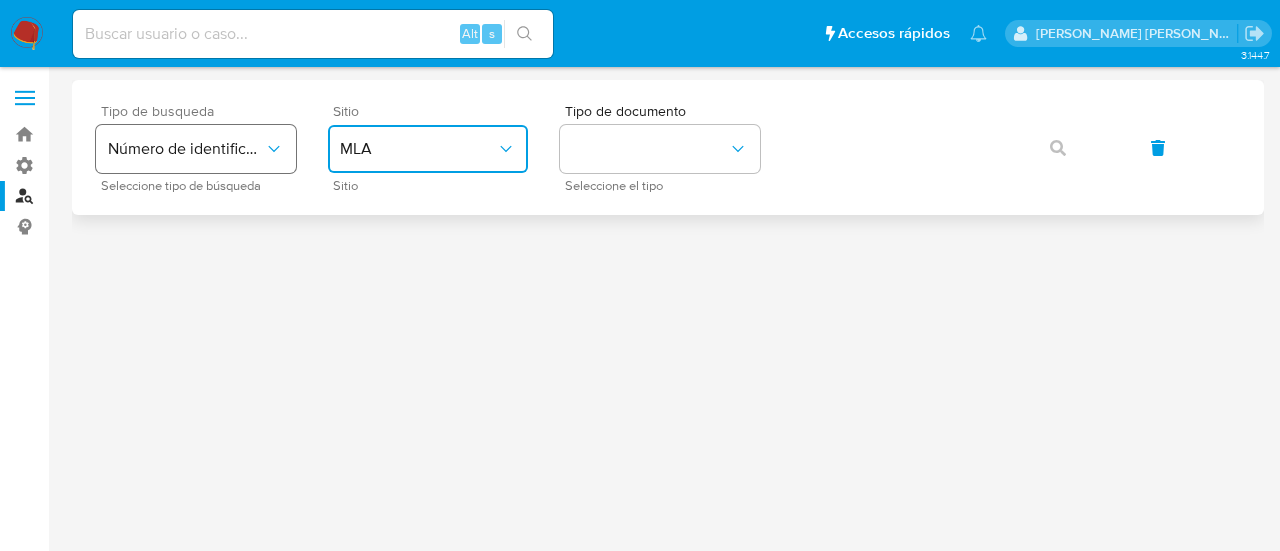 click on "Número de identificación" at bounding box center (186, 149) 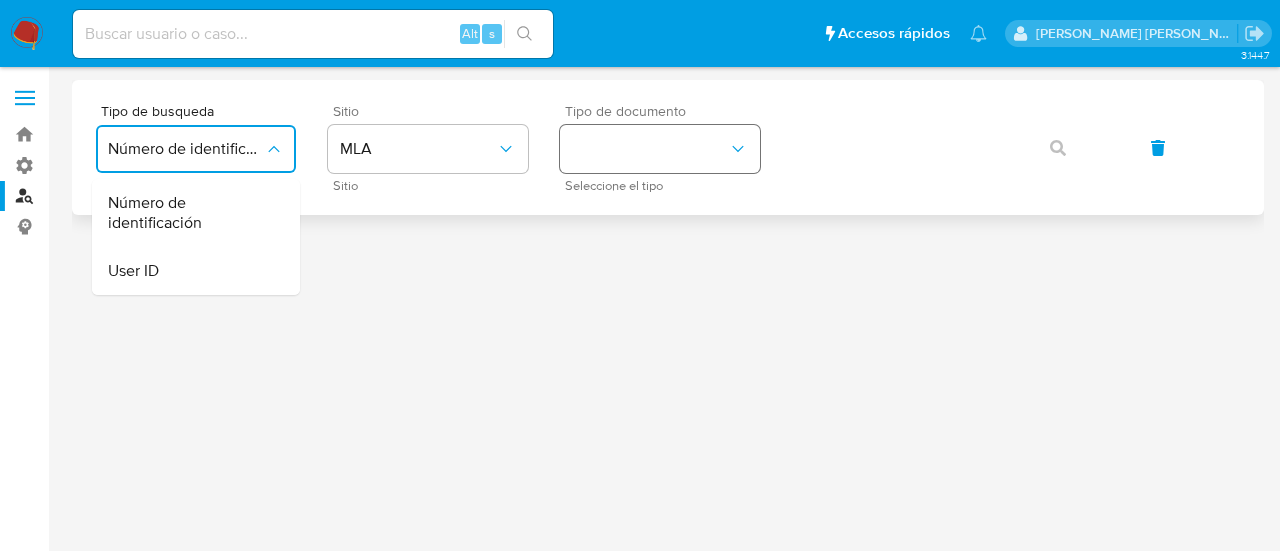 click at bounding box center (660, 149) 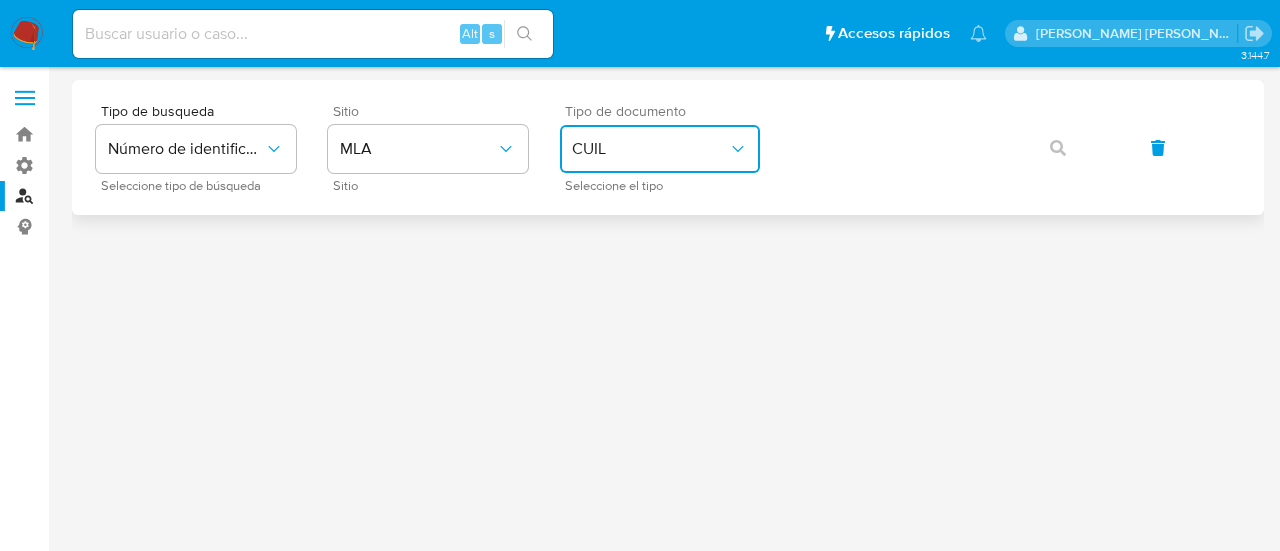click on "CUIL" at bounding box center (650, 149) 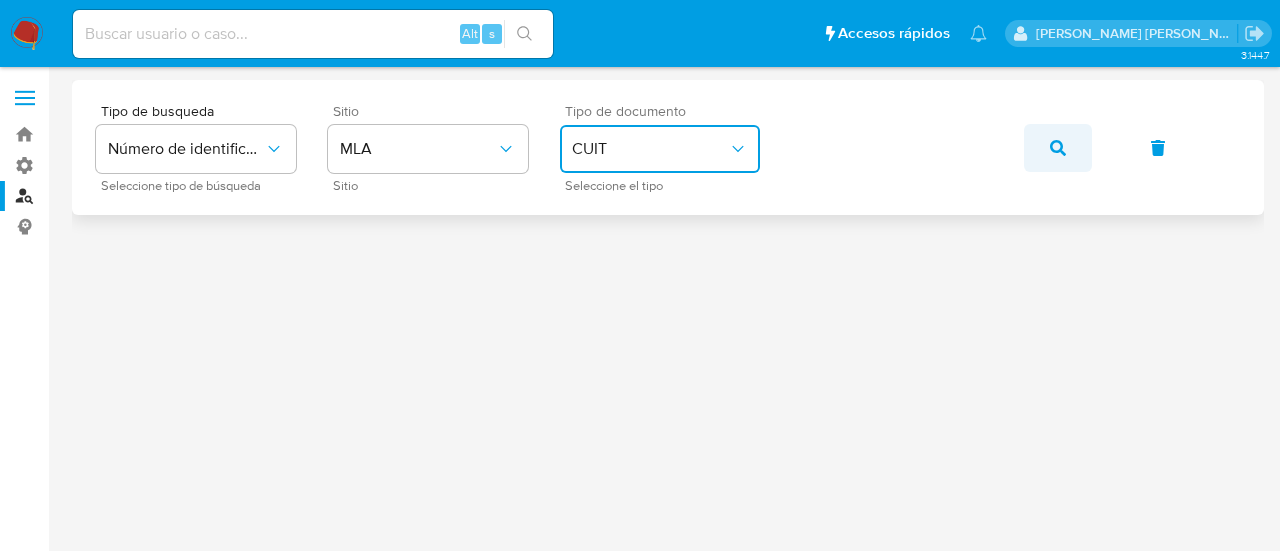 click at bounding box center [1058, 148] 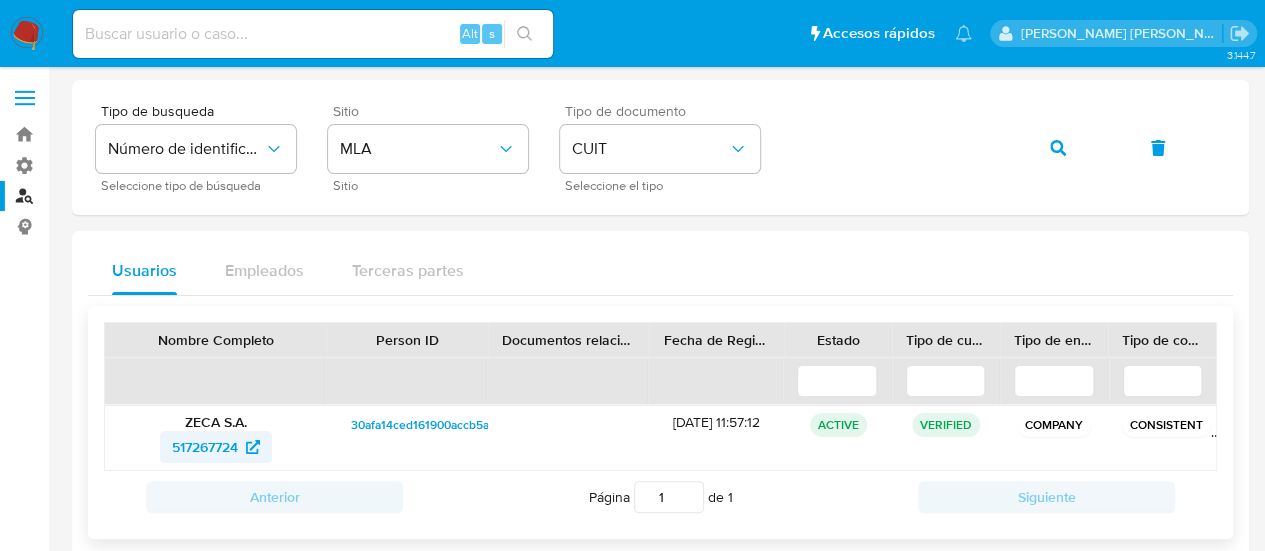 click 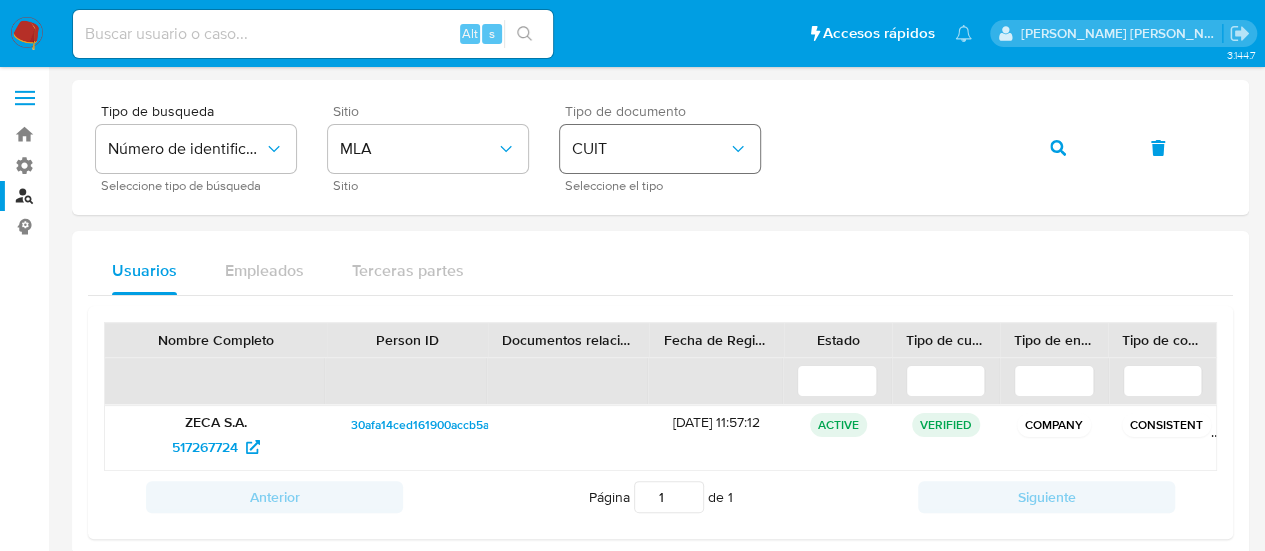 click on "Tipo de busqueda Número de identificación Seleccione tipo de búsqueda Sitio MLA Sitio Tipo de documento CUIT Seleccione el tipo" at bounding box center [660, 147] 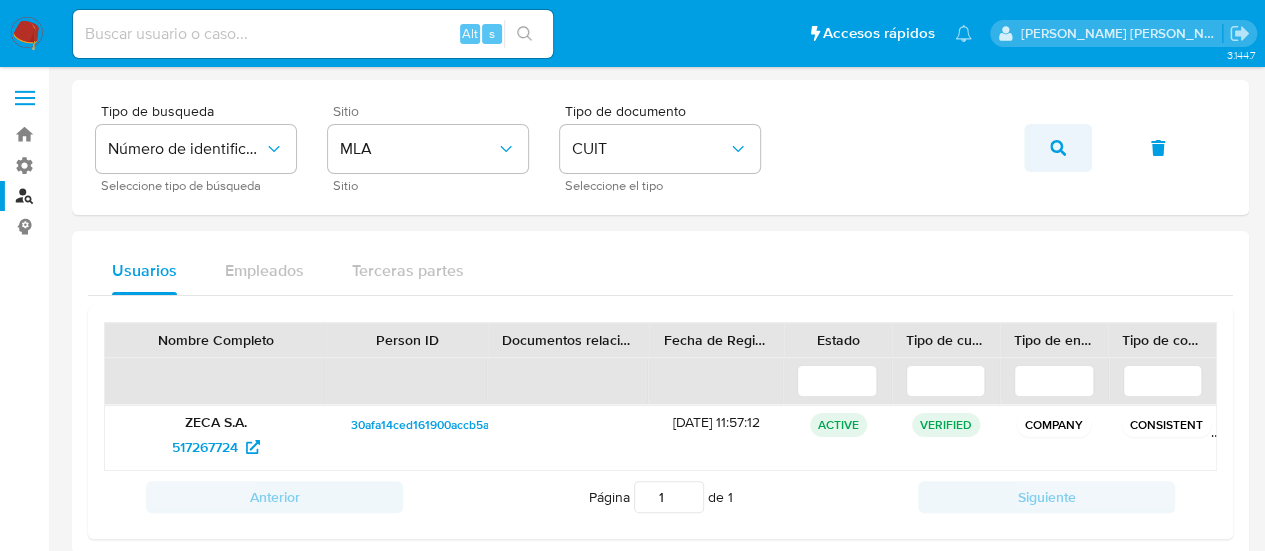 click 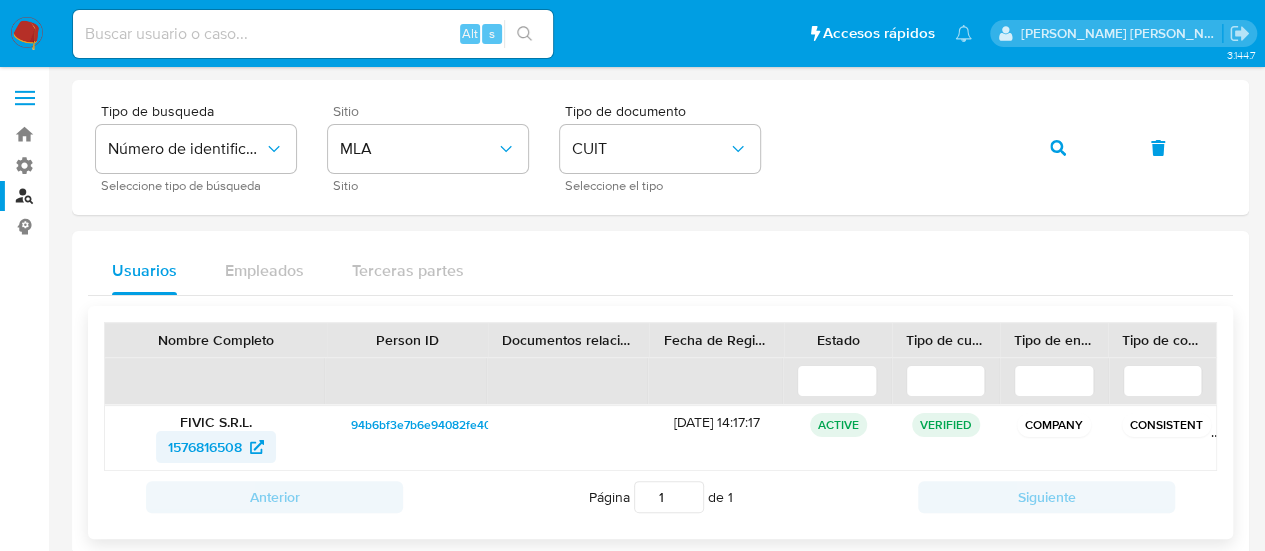 click 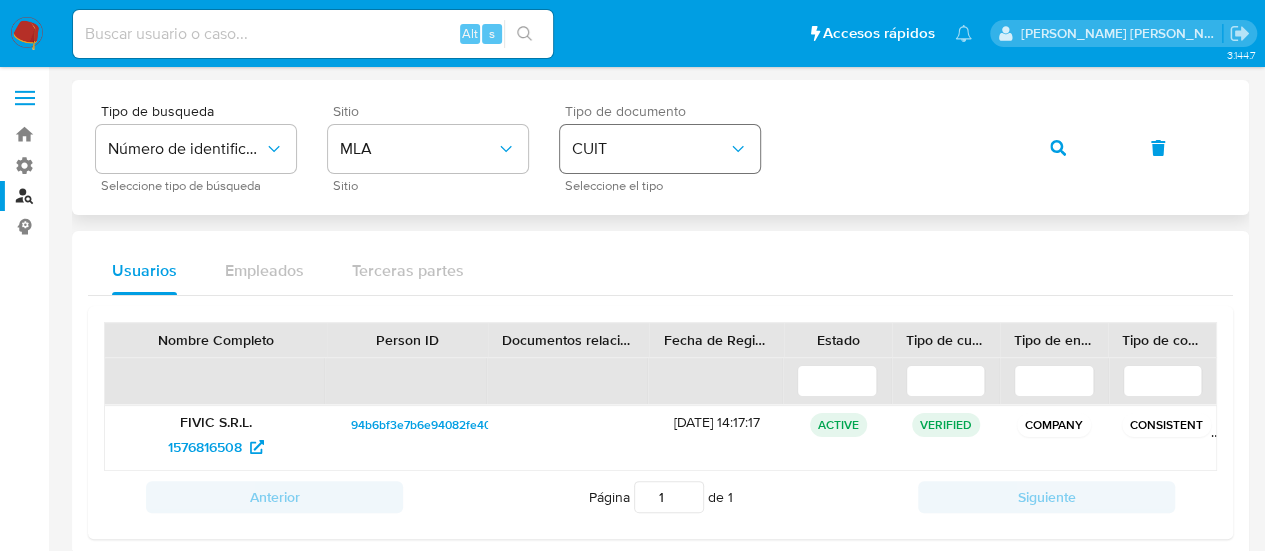 click on "Tipo de busqueda Número de identificación Seleccione tipo de búsqueda Sitio MLA Sitio Tipo de documento CUIT Seleccione el tipo" at bounding box center [660, 147] 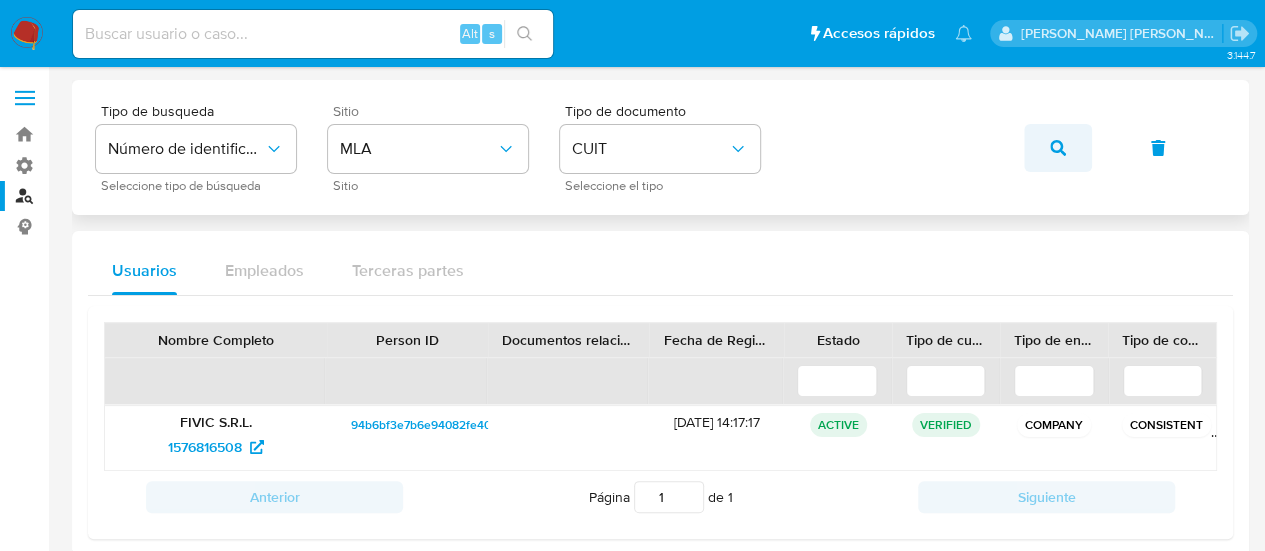 click 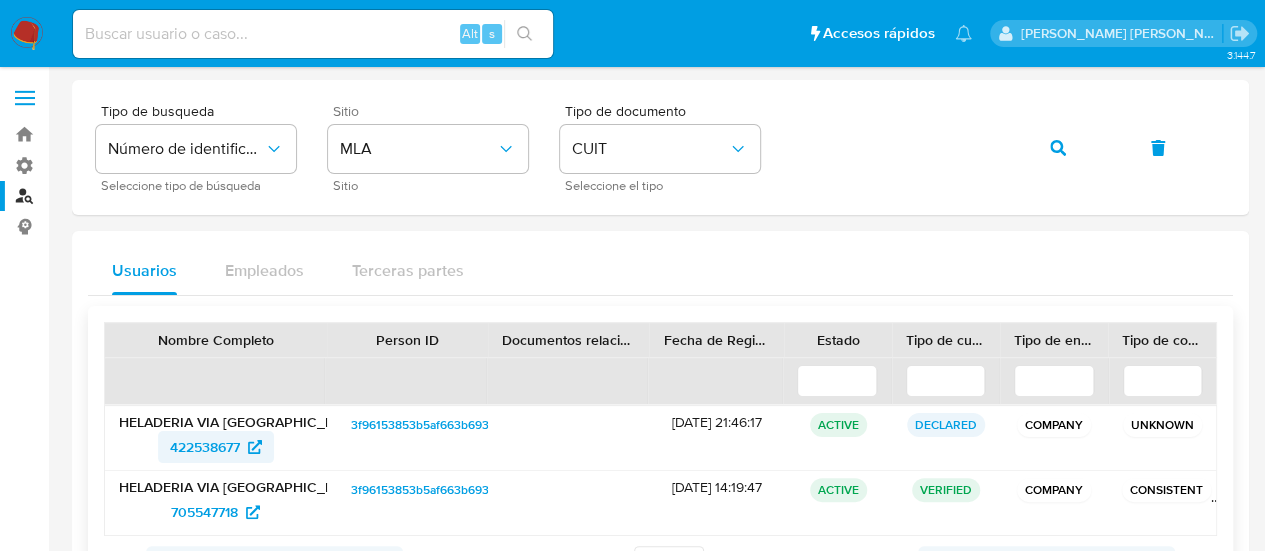 click on "422538677" at bounding box center [216, 447] 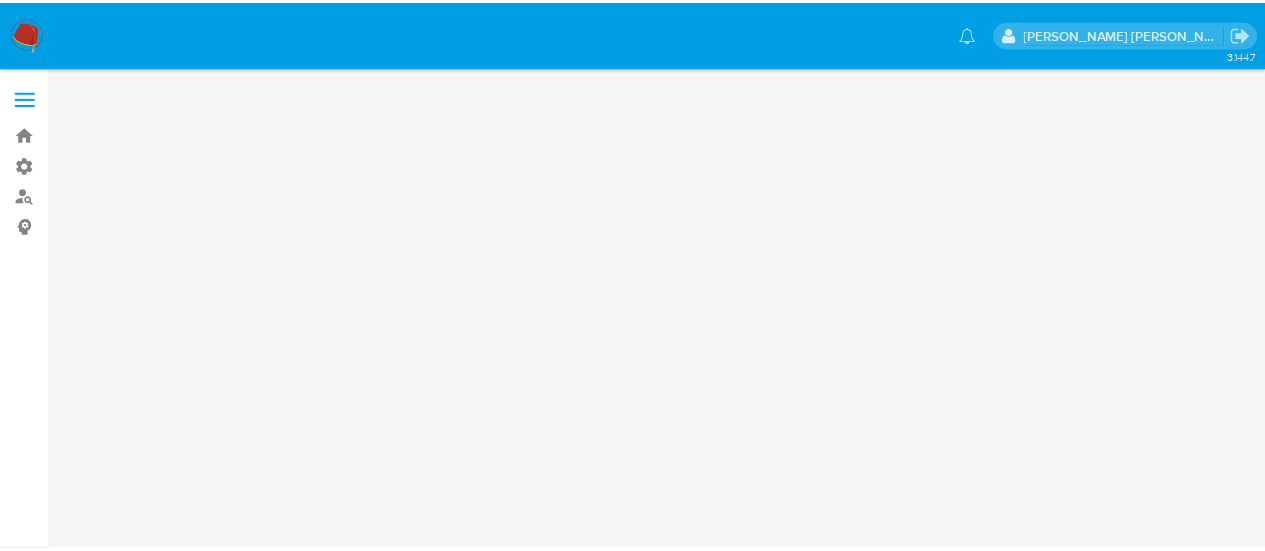 scroll, scrollTop: 0, scrollLeft: 0, axis: both 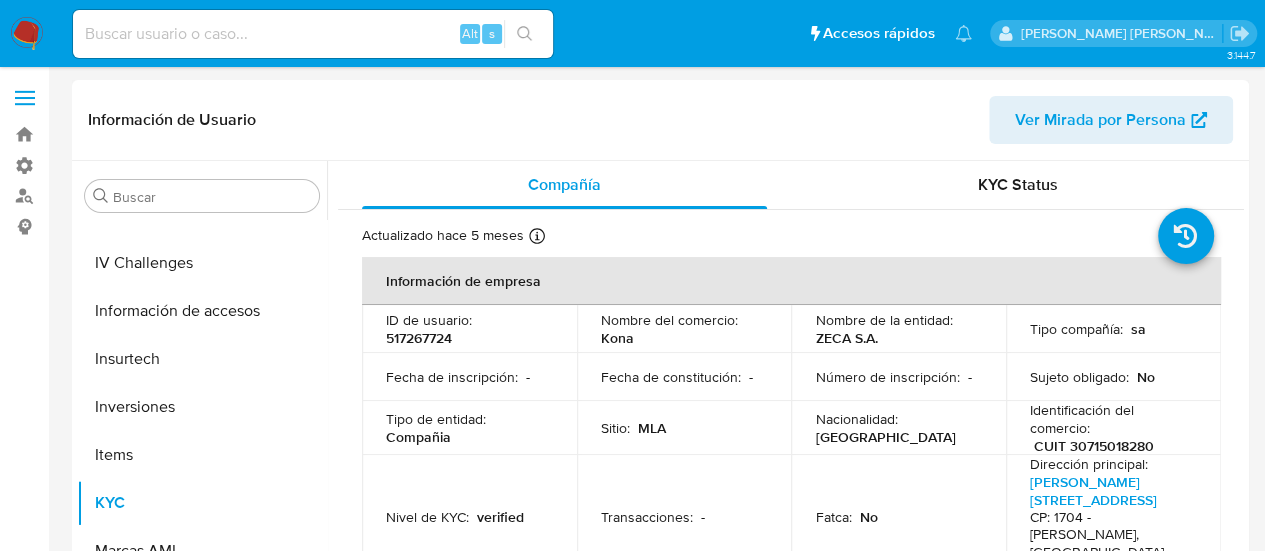 select on "10" 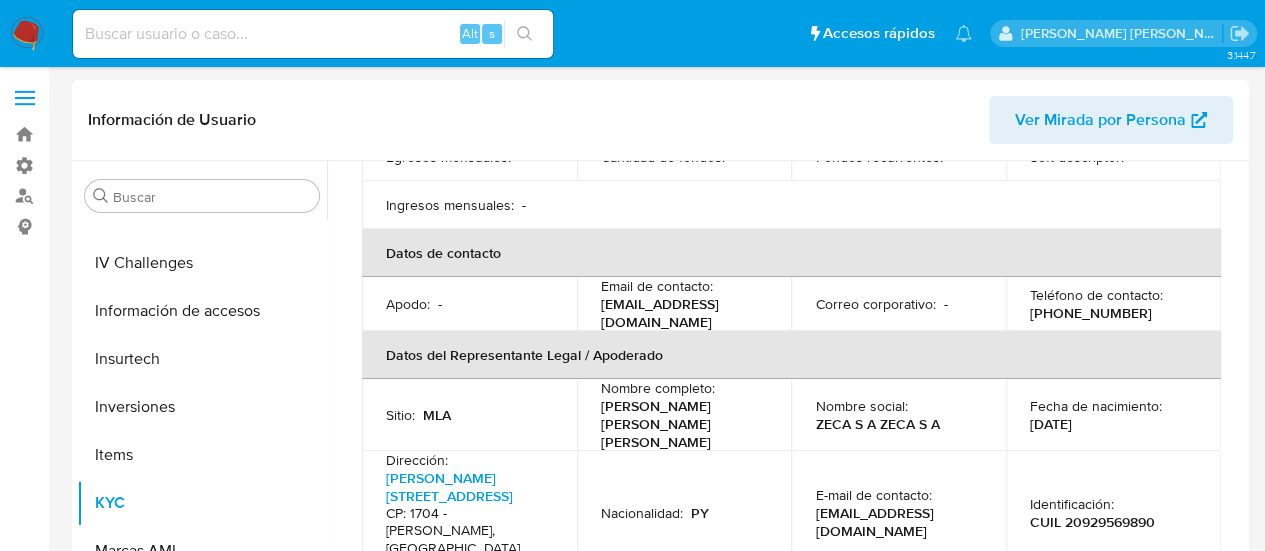 scroll, scrollTop: 400, scrollLeft: 0, axis: vertical 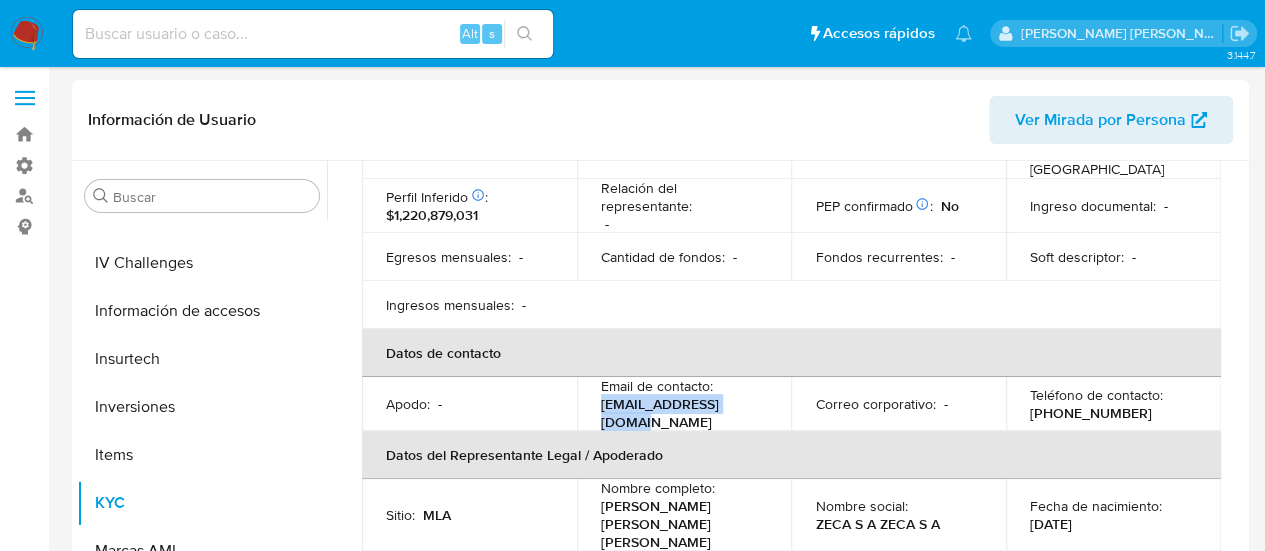 drag, startPoint x: 758, startPoint y: 353, endPoint x: 589, endPoint y: 357, distance: 169.04733 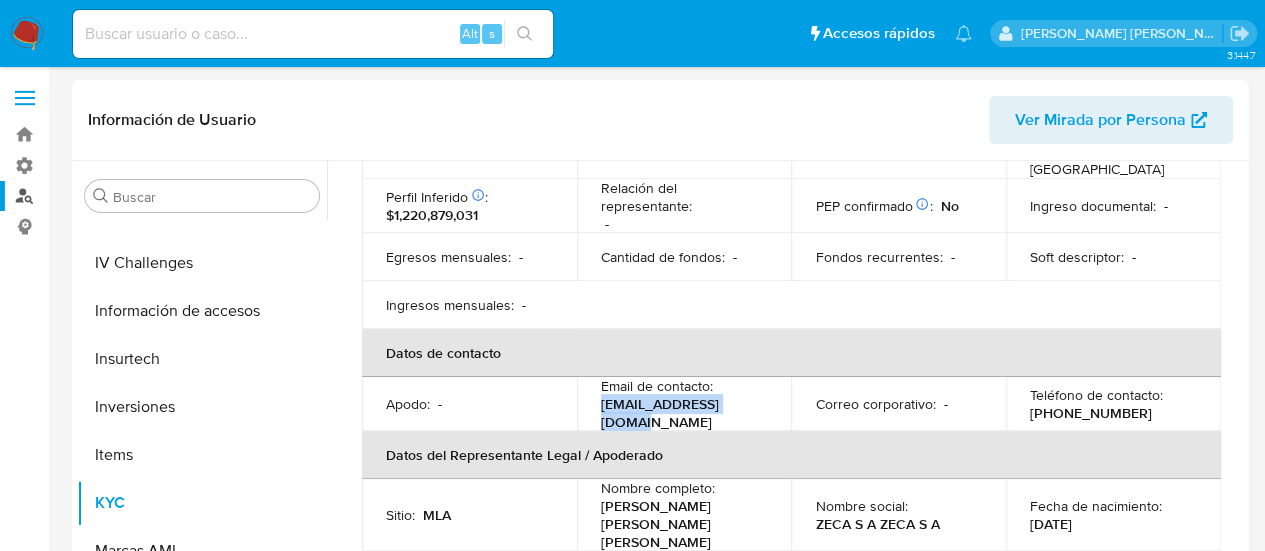 click on "Buscador de personas" at bounding box center (119, 196) 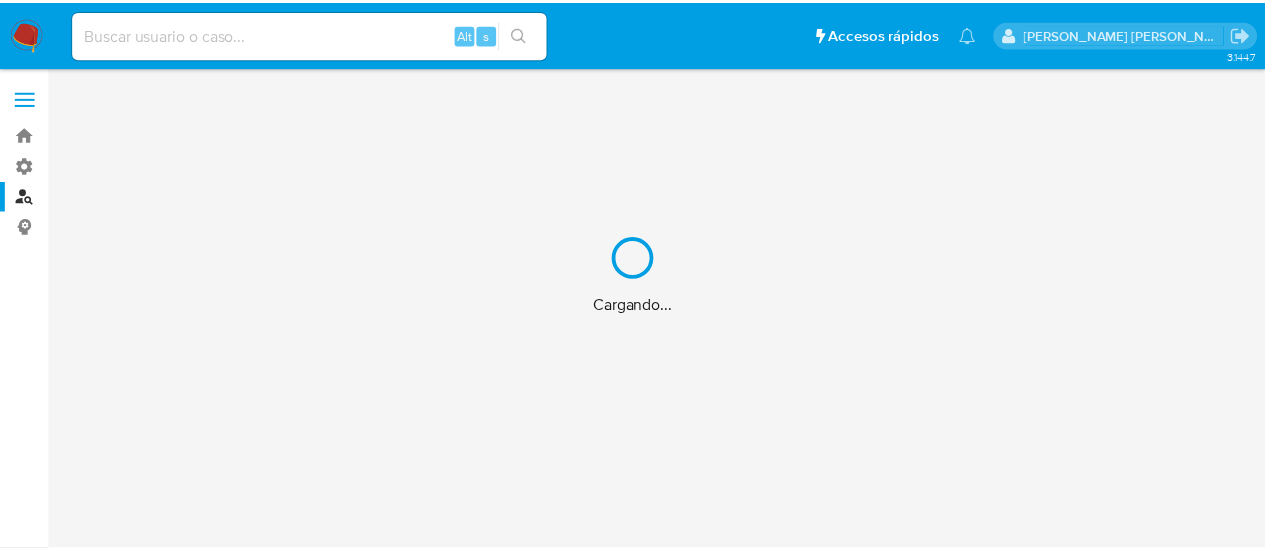 scroll, scrollTop: 0, scrollLeft: 0, axis: both 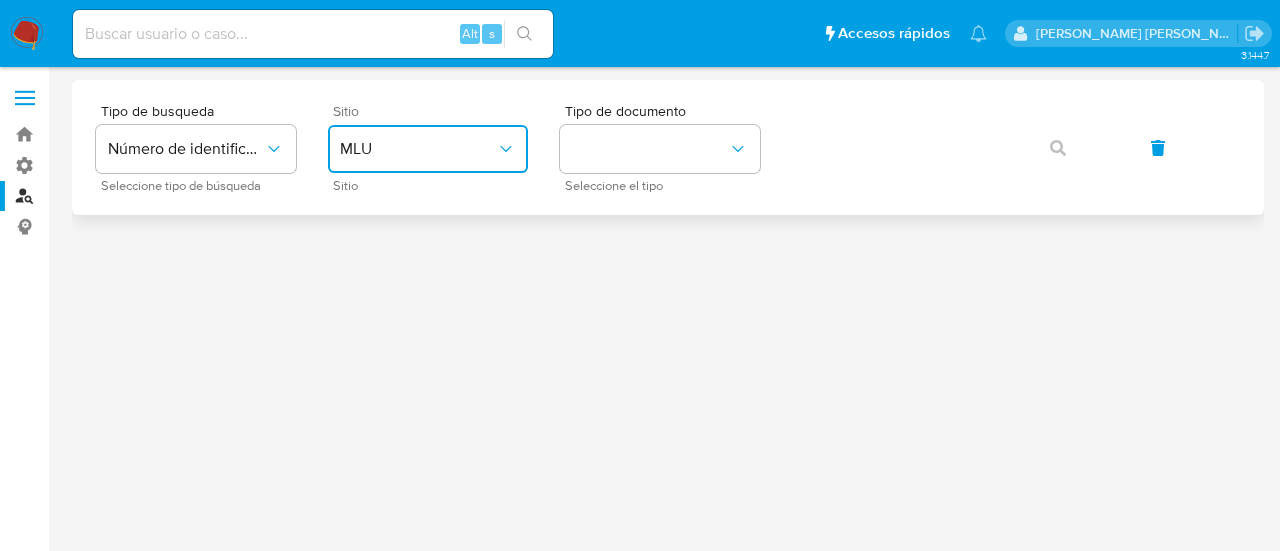 click on "MLU" at bounding box center (418, 149) 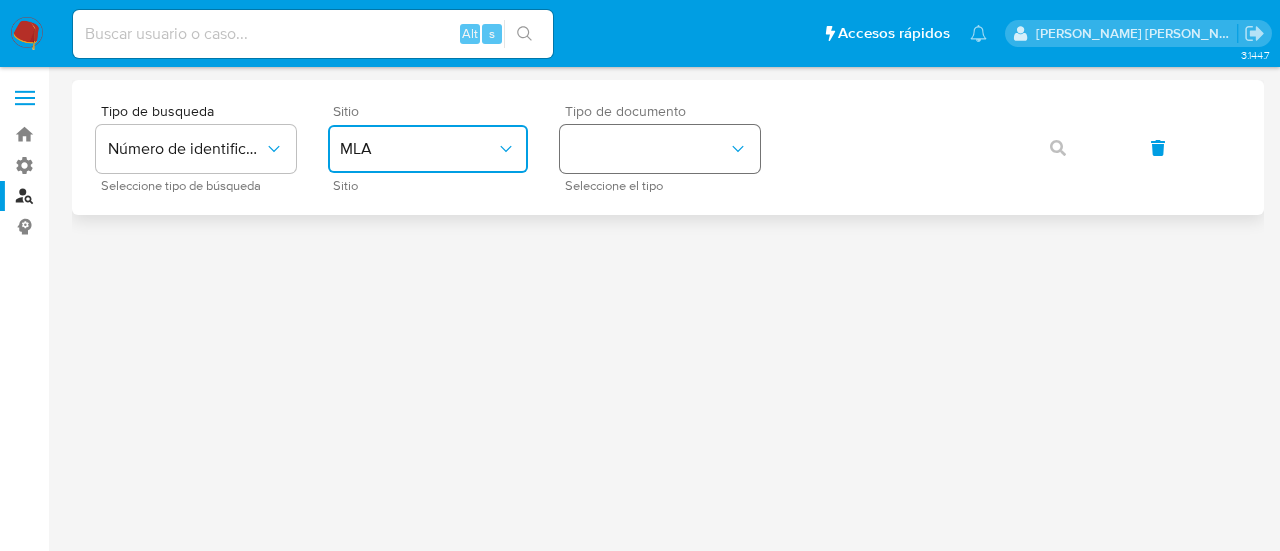 click 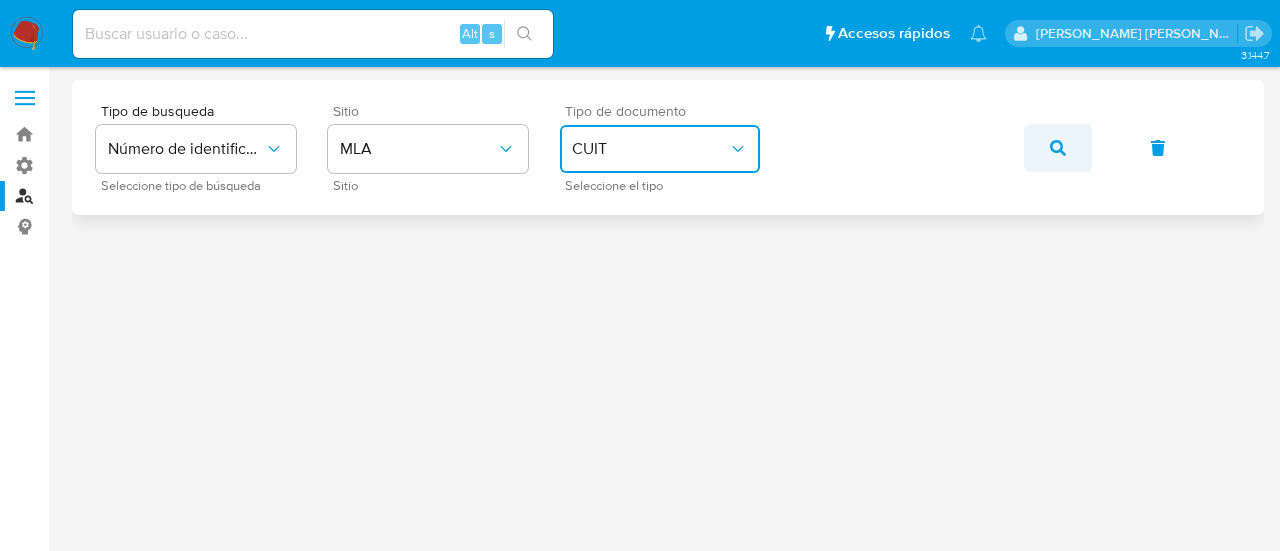 click at bounding box center [1058, 148] 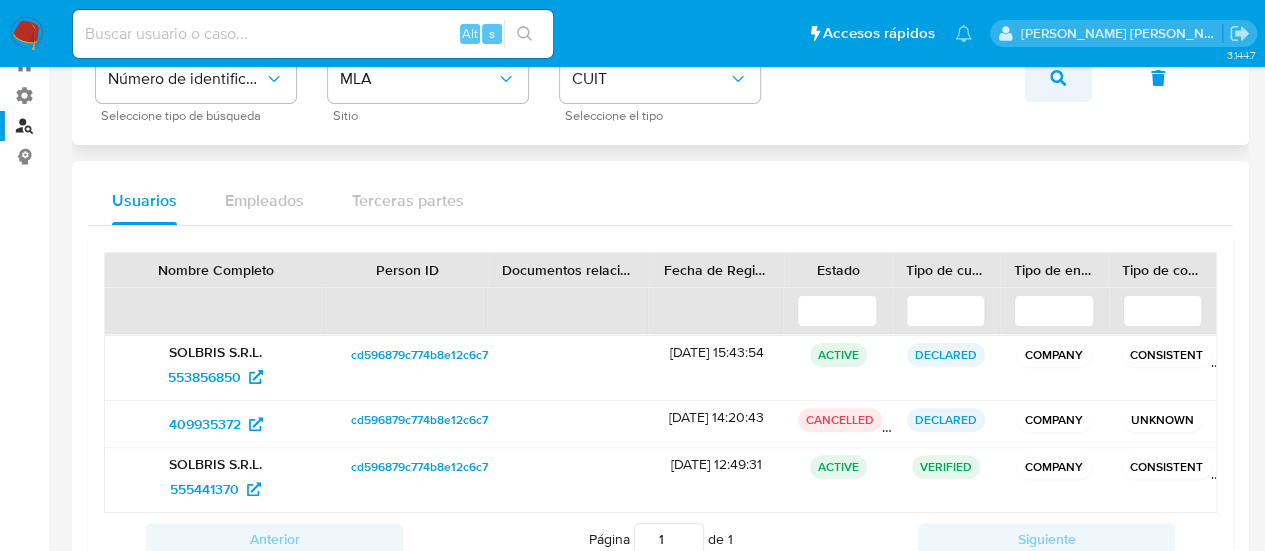 scroll, scrollTop: 100, scrollLeft: 0, axis: vertical 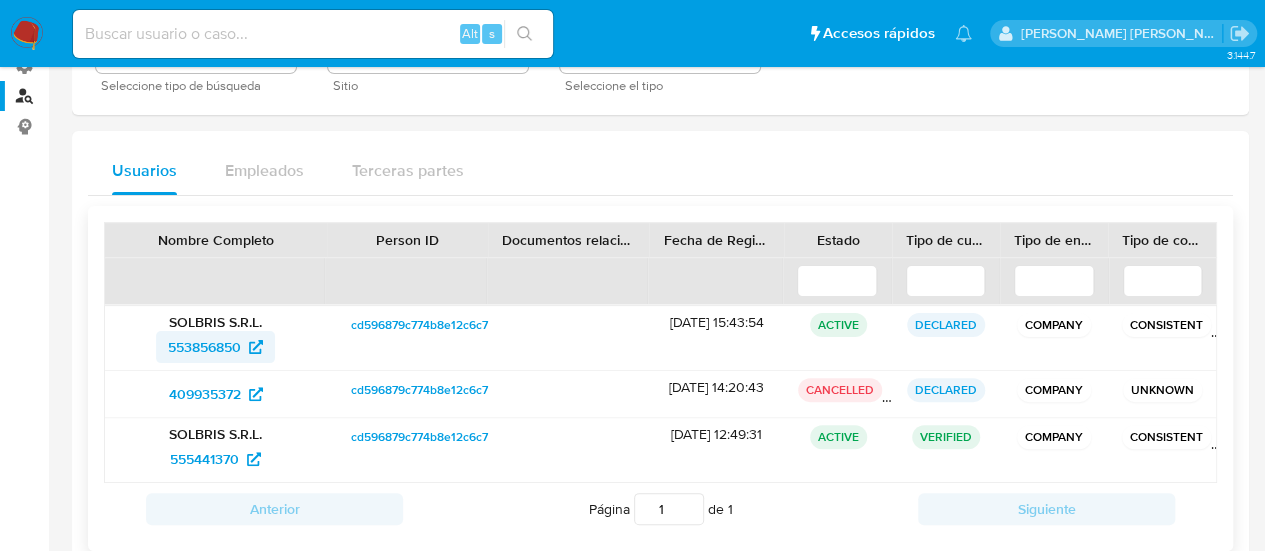 click 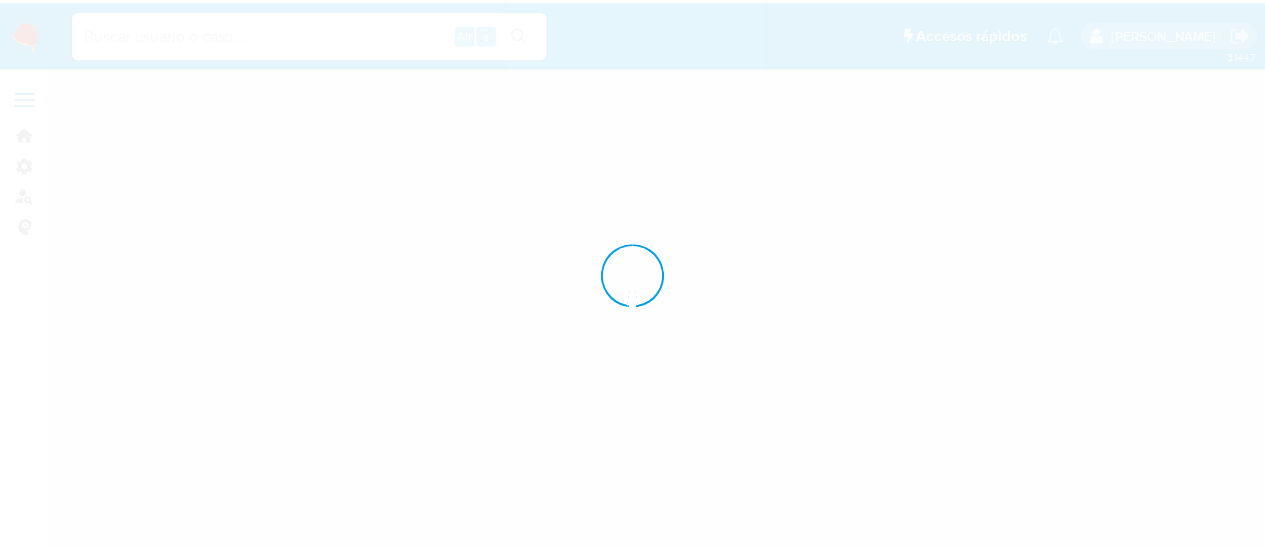scroll, scrollTop: 0, scrollLeft: 0, axis: both 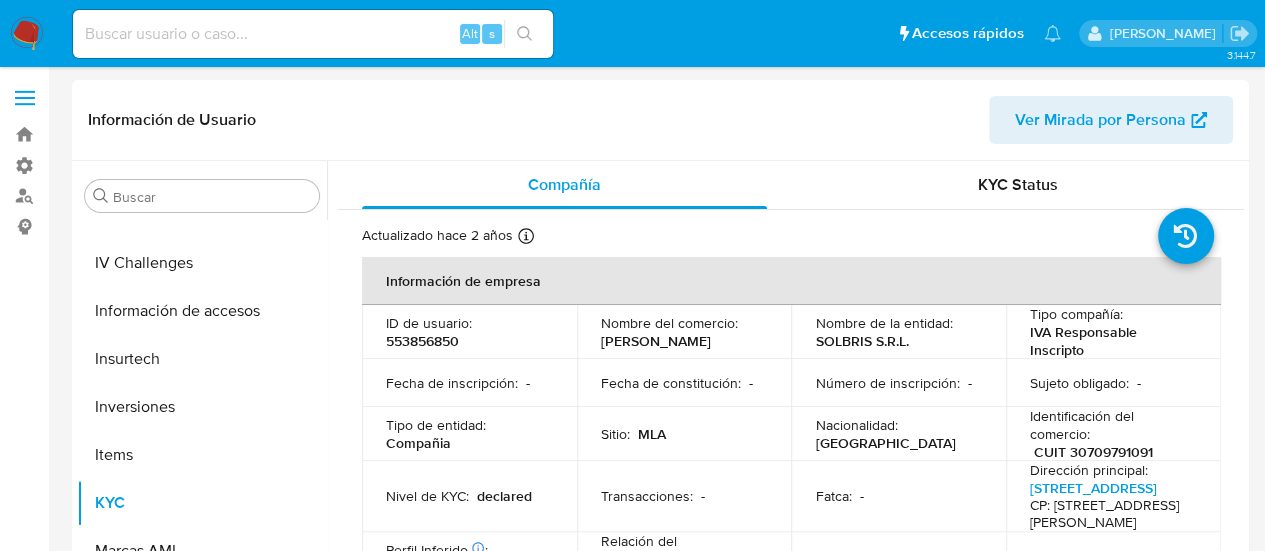 select on "10" 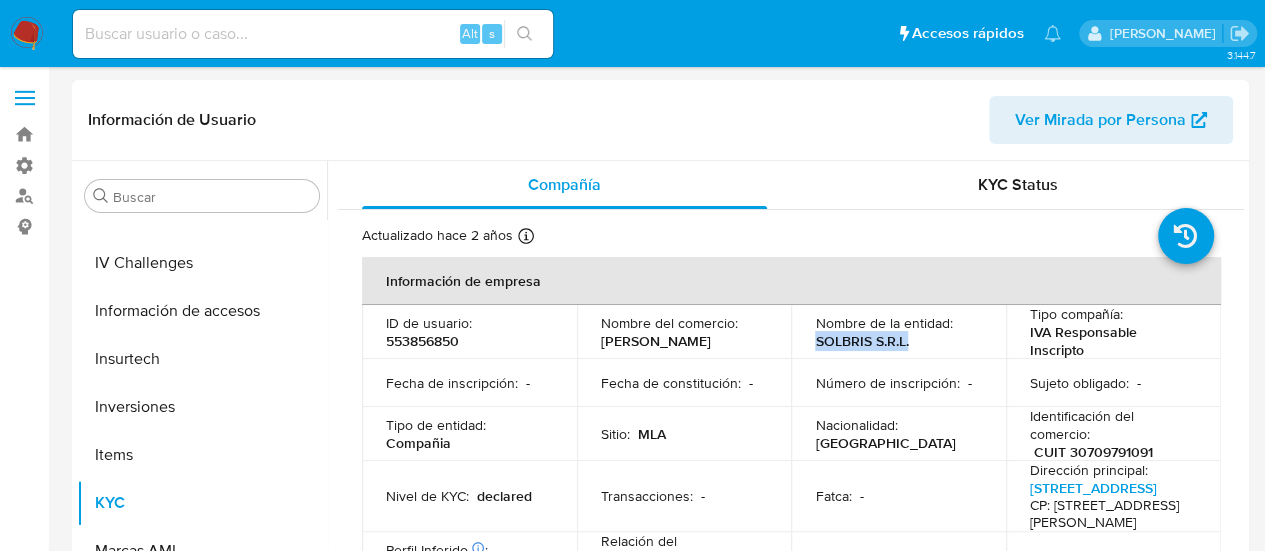 drag, startPoint x: 910, startPoint y: 345, endPoint x: 810, endPoint y: 347, distance: 100.02 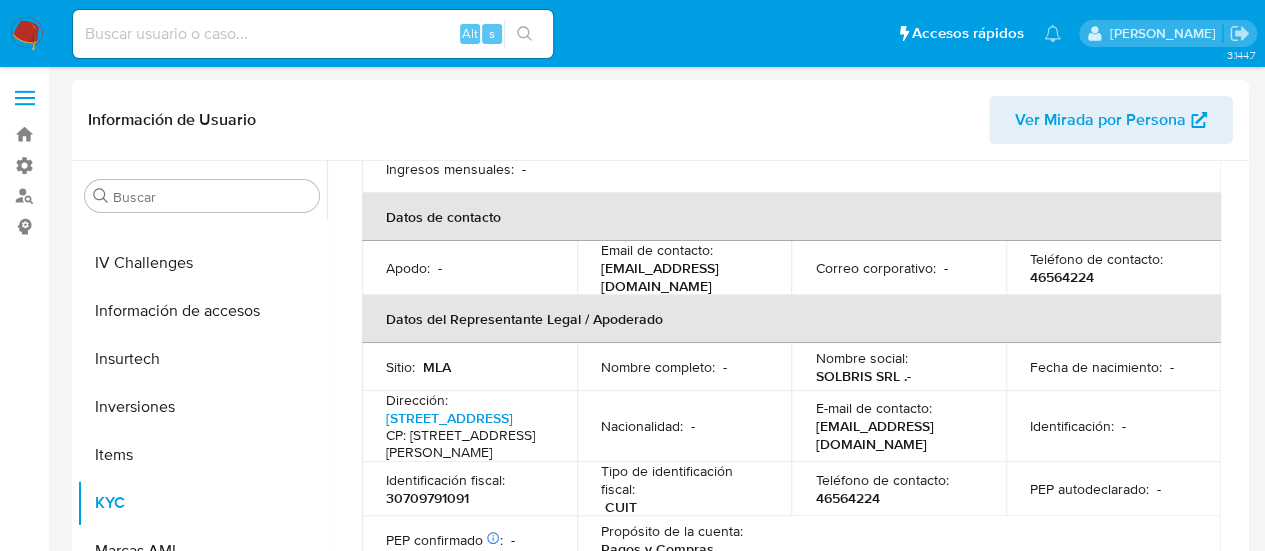 scroll, scrollTop: 500, scrollLeft: 0, axis: vertical 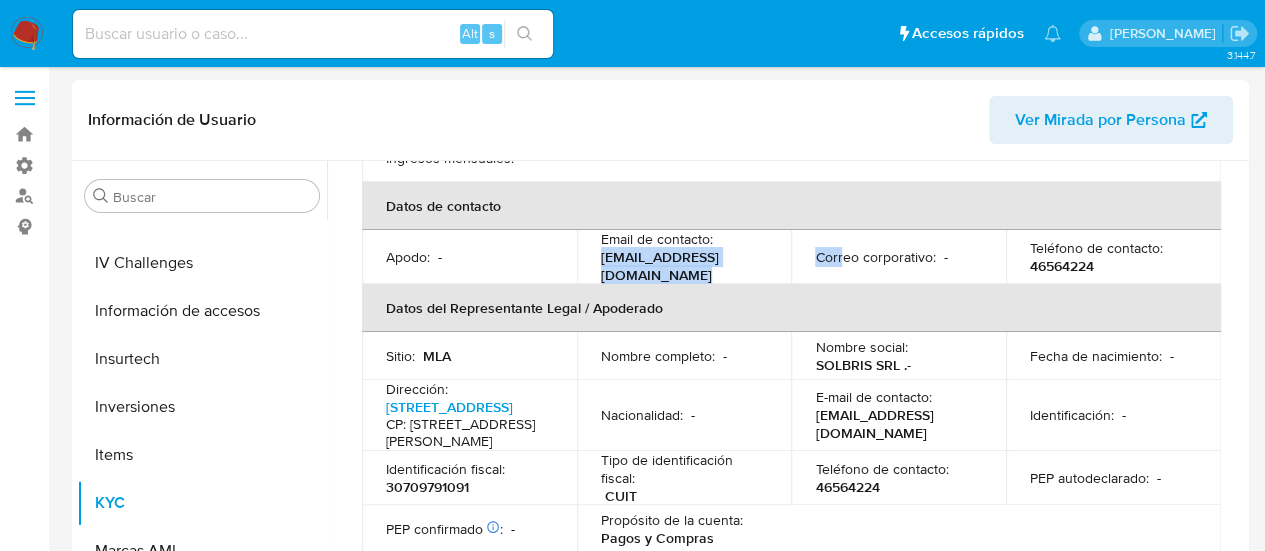 drag, startPoint x: 840, startPoint y: 281, endPoint x: 595, endPoint y: 280, distance: 245.00204 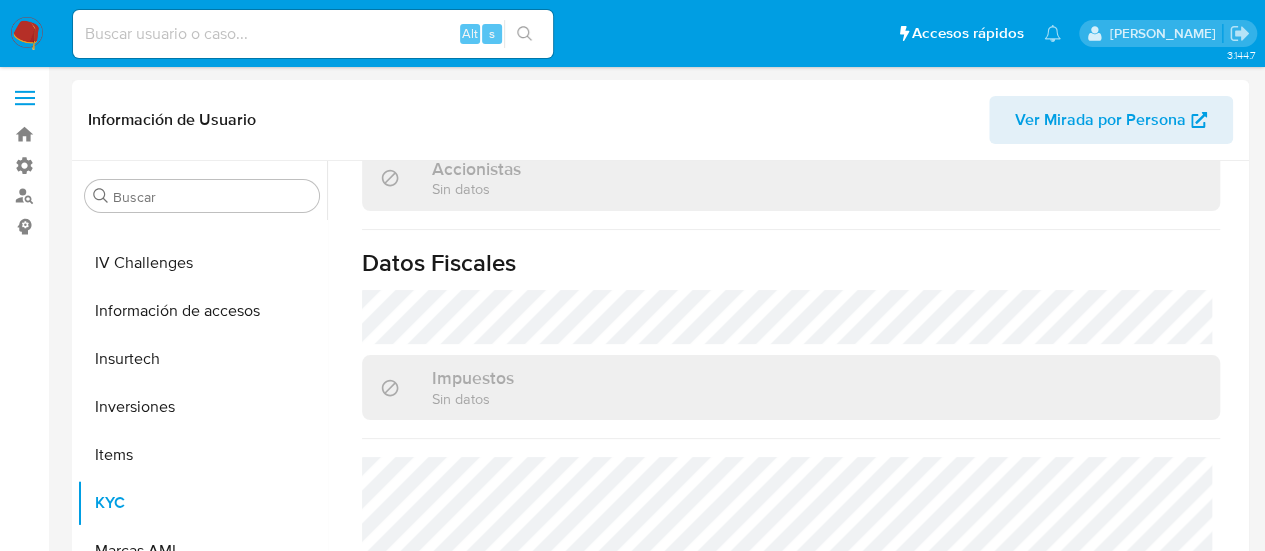 scroll, scrollTop: 1461, scrollLeft: 0, axis: vertical 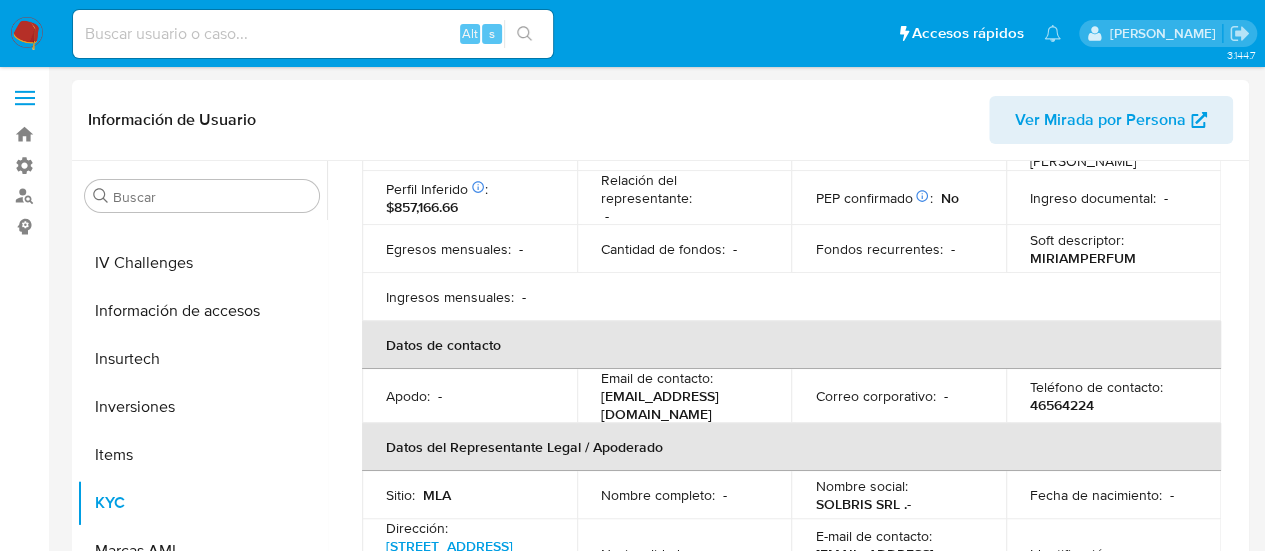 click on "Correo corporativo :    -" at bounding box center [898, 396] 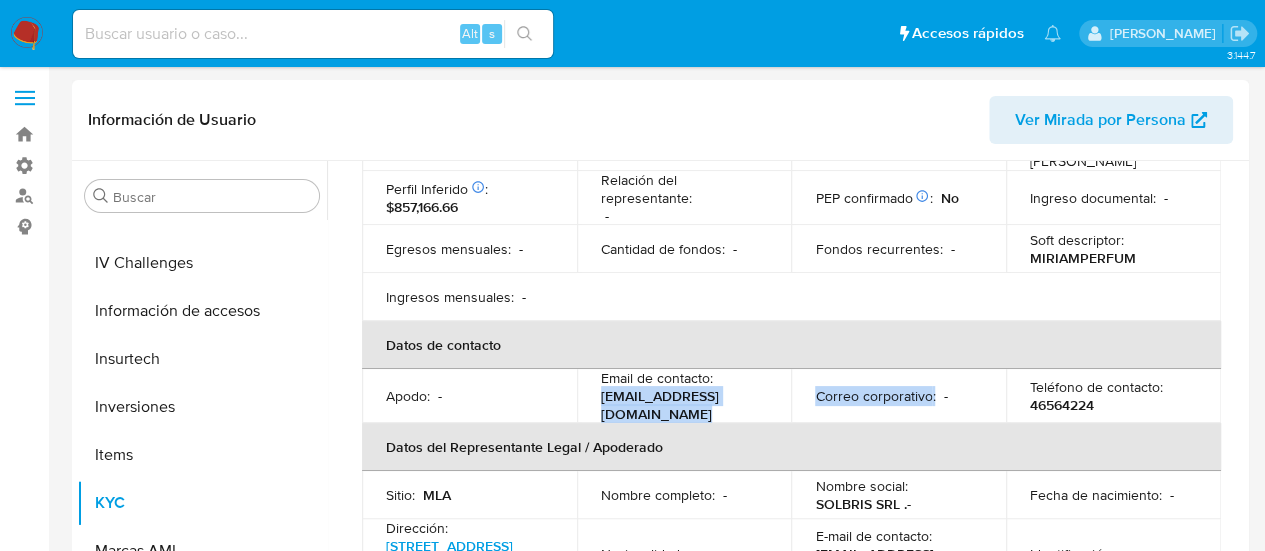 drag, startPoint x: 838, startPoint y: 421, endPoint x: 595, endPoint y: 421, distance: 243 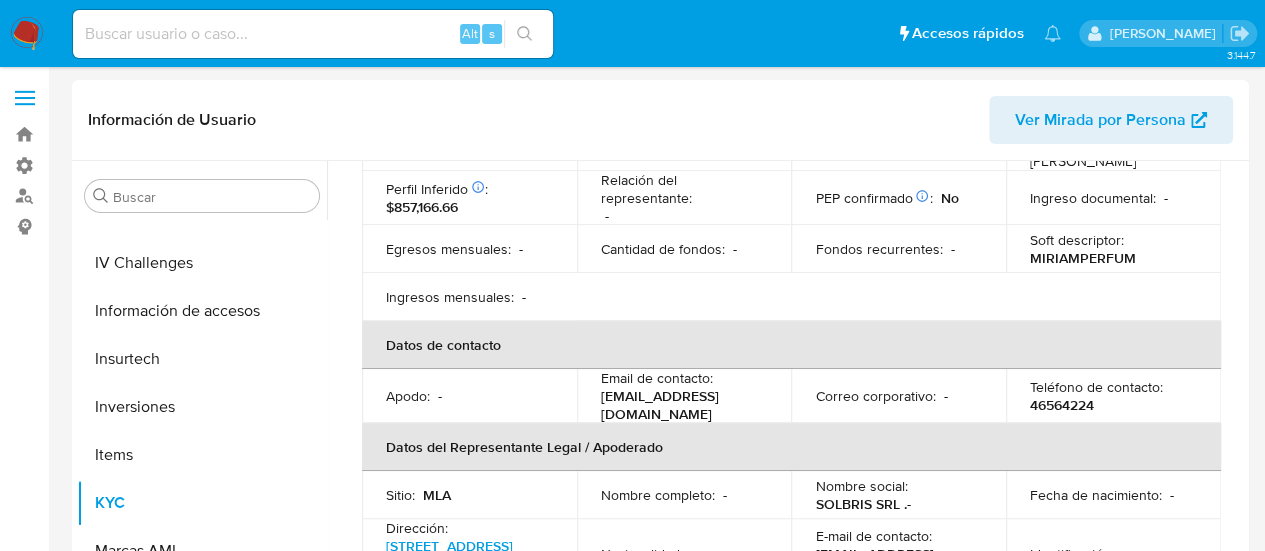 drag, startPoint x: 598, startPoint y: 420, endPoint x: 831, endPoint y: 425, distance: 233.05363 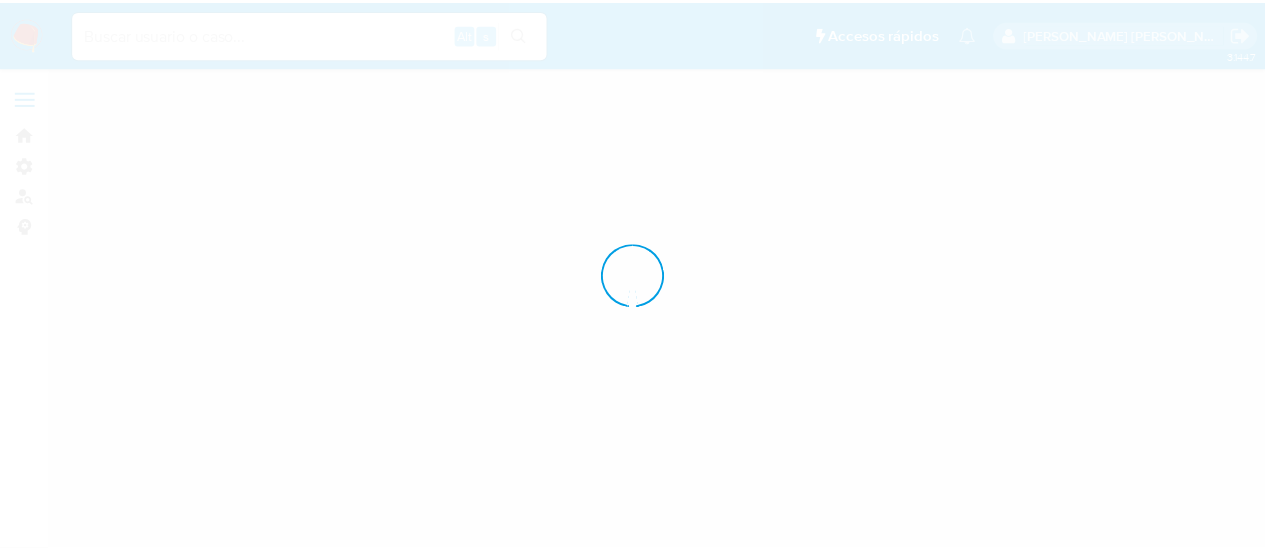 scroll, scrollTop: 0, scrollLeft: 0, axis: both 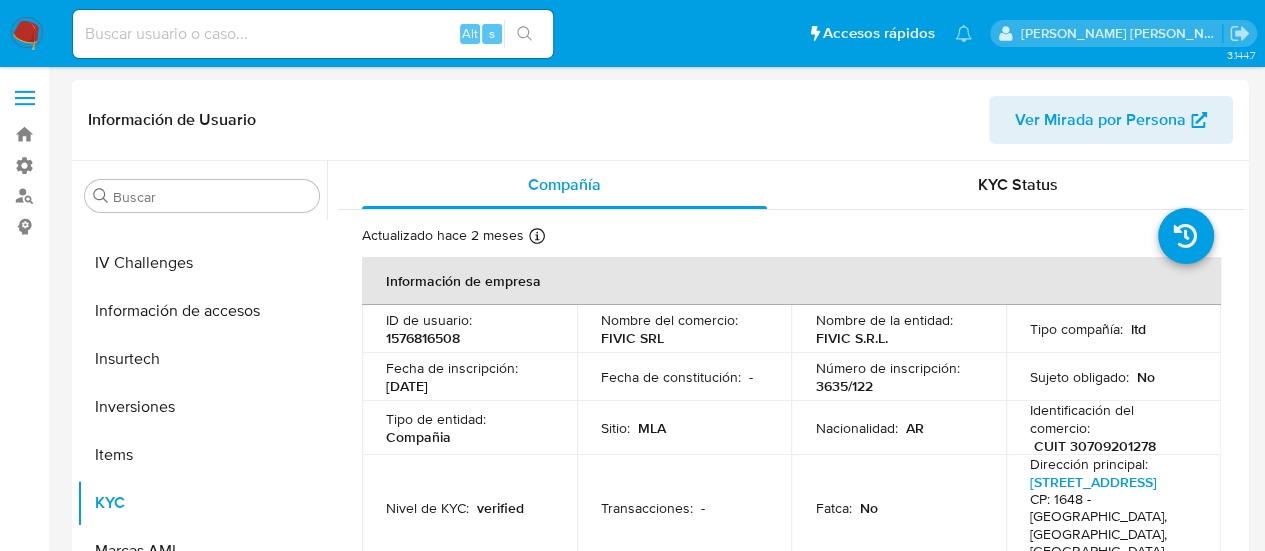 select on "10" 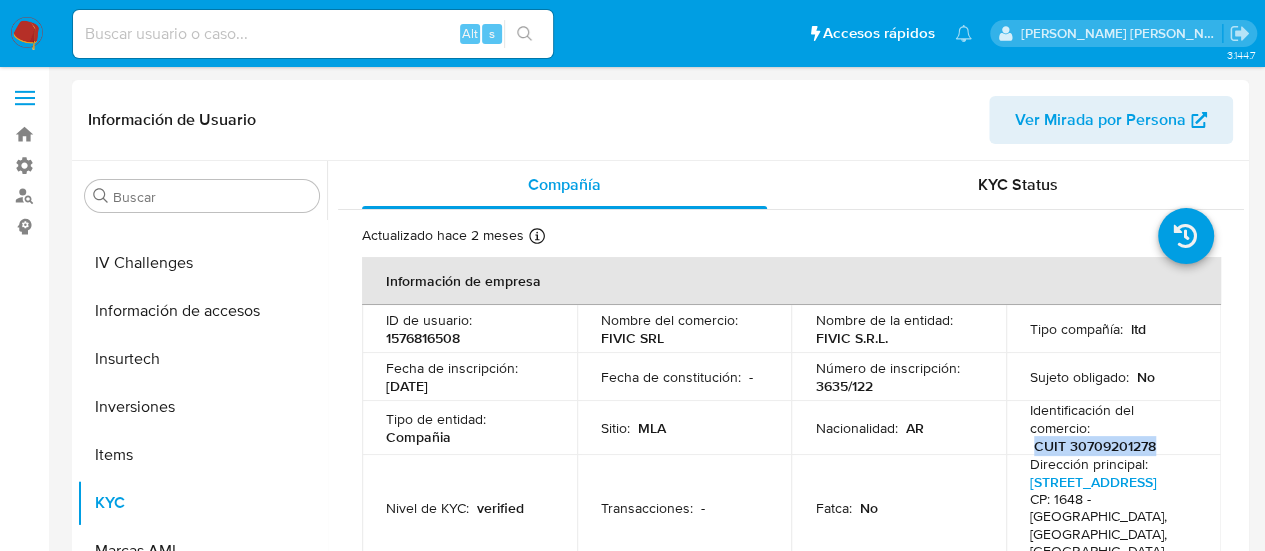 drag, startPoint x: 1150, startPoint y: 447, endPoint x: 1027, endPoint y: 451, distance: 123.065025 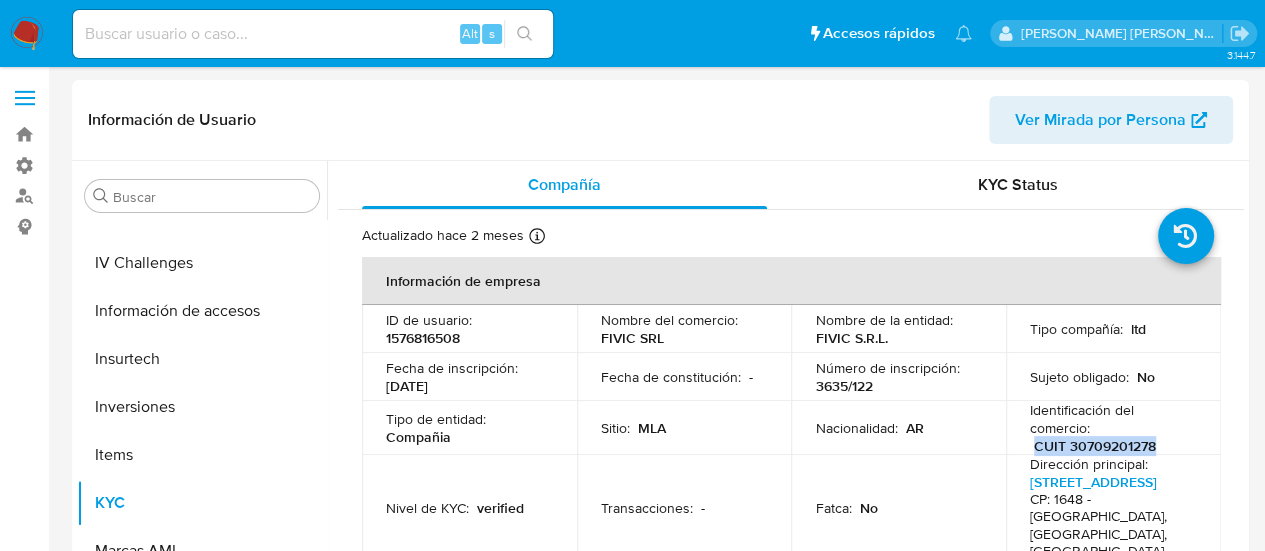 copy on "CUIT 30709201278" 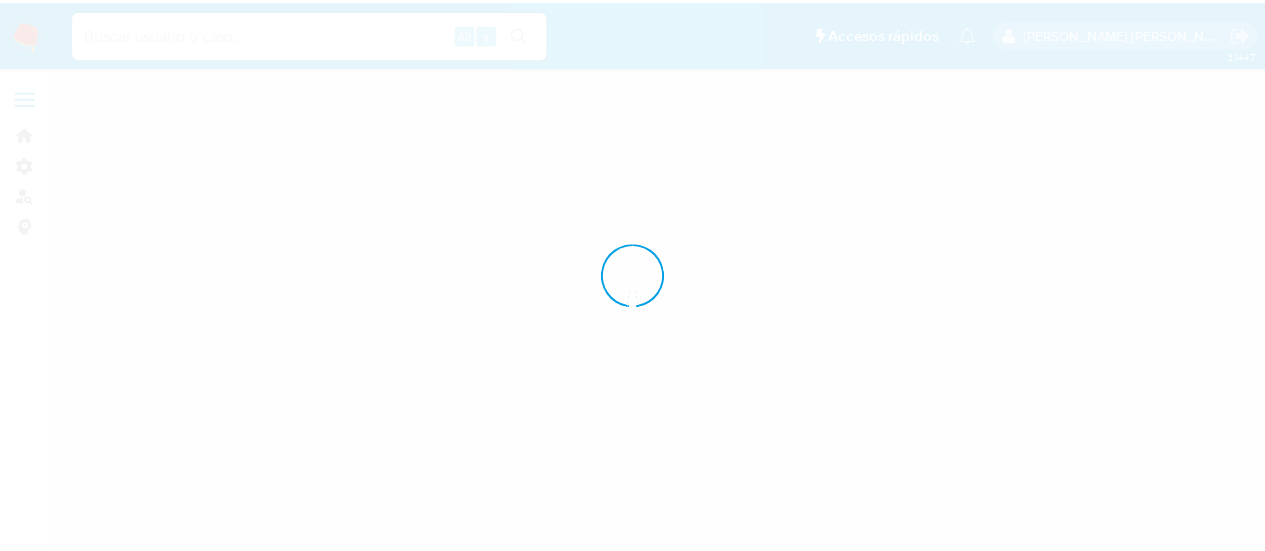 scroll, scrollTop: 0, scrollLeft: 0, axis: both 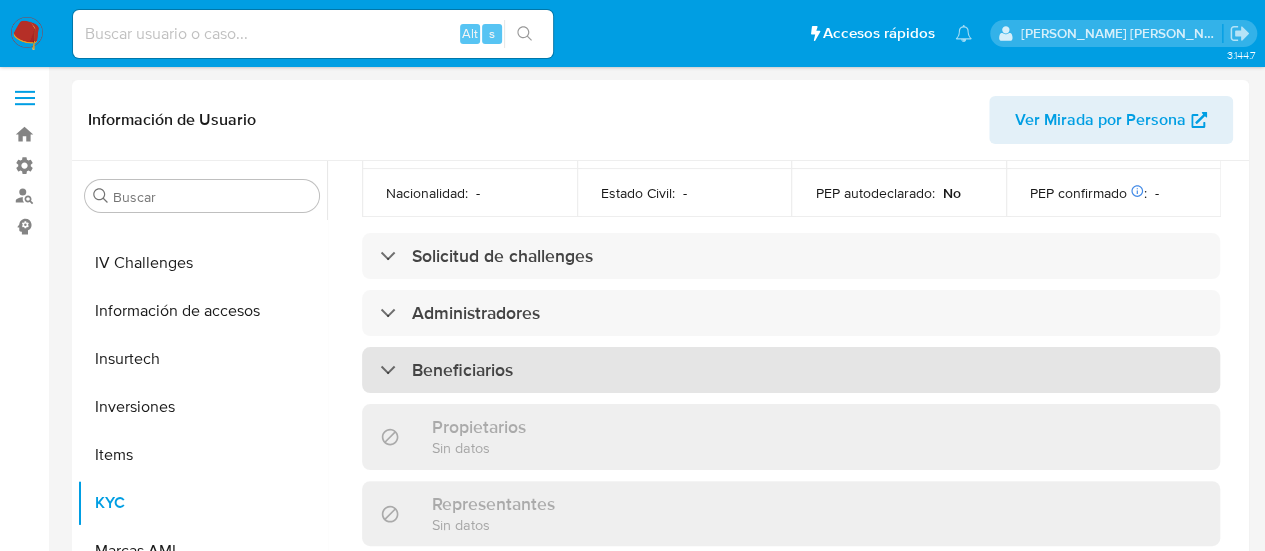 select on "10" 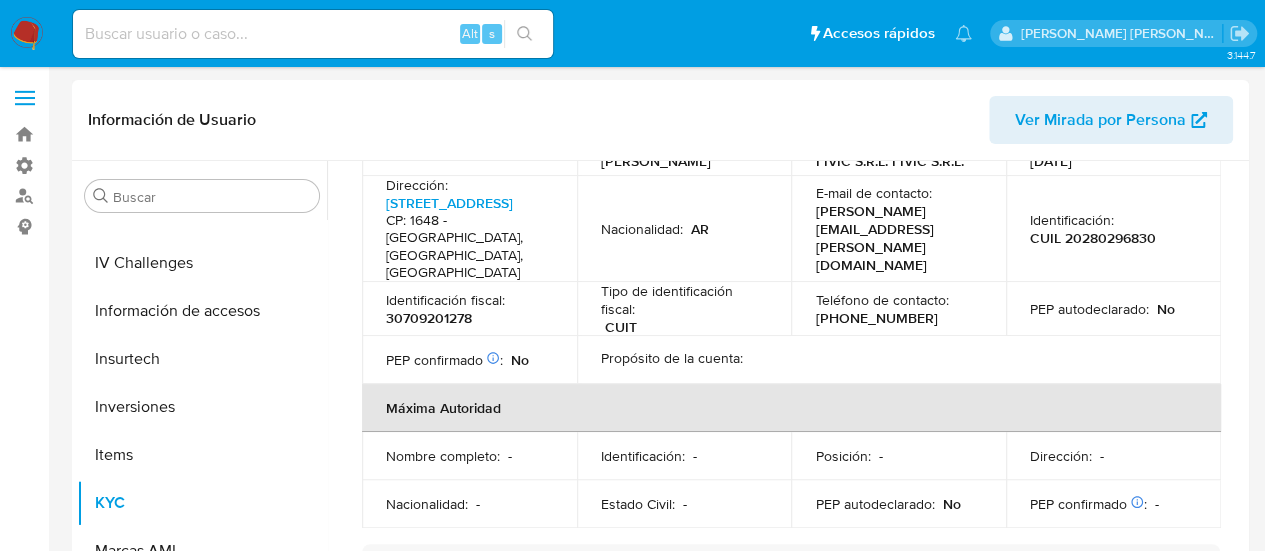 scroll, scrollTop: 680, scrollLeft: 0, axis: vertical 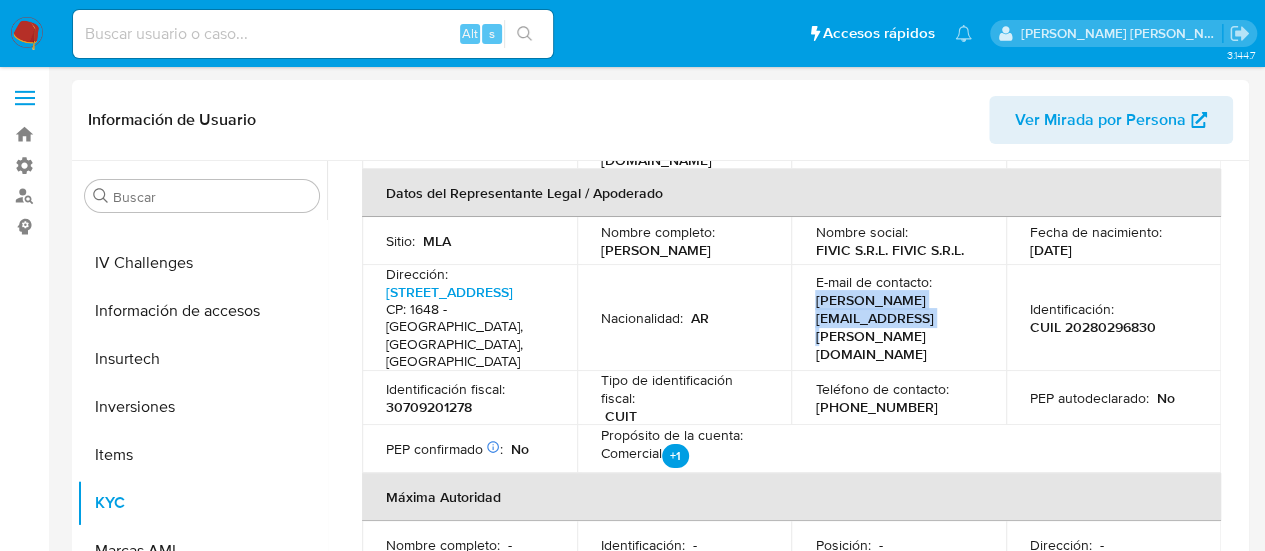 drag, startPoint x: 994, startPoint y: 233, endPoint x: 804, endPoint y: 230, distance: 190.02368 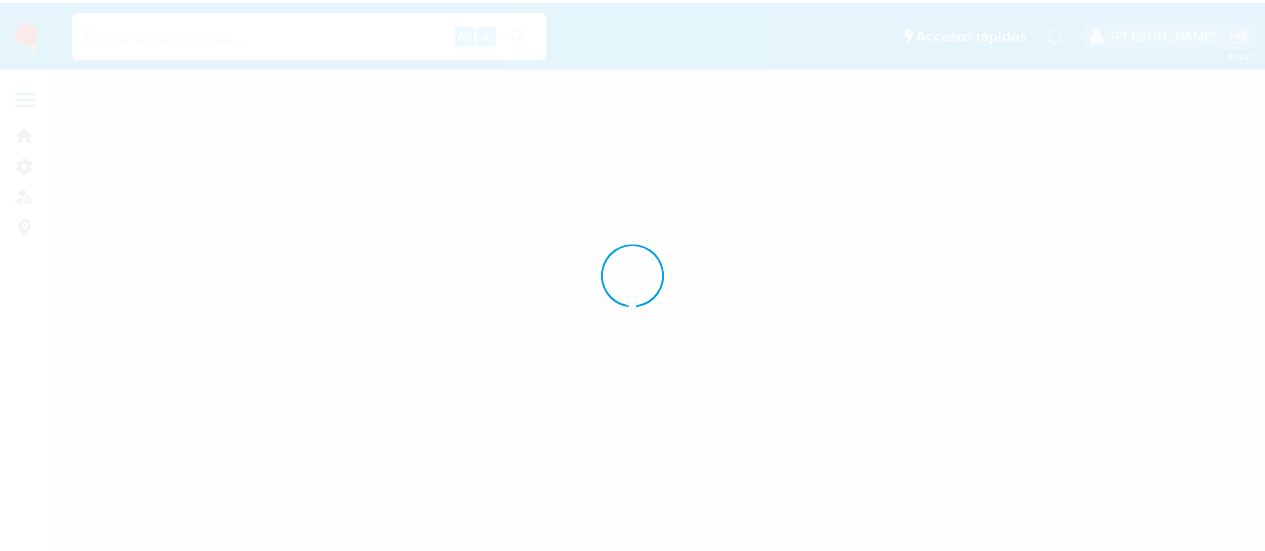 scroll, scrollTop: 0, scrollLeft: 0, axis: both 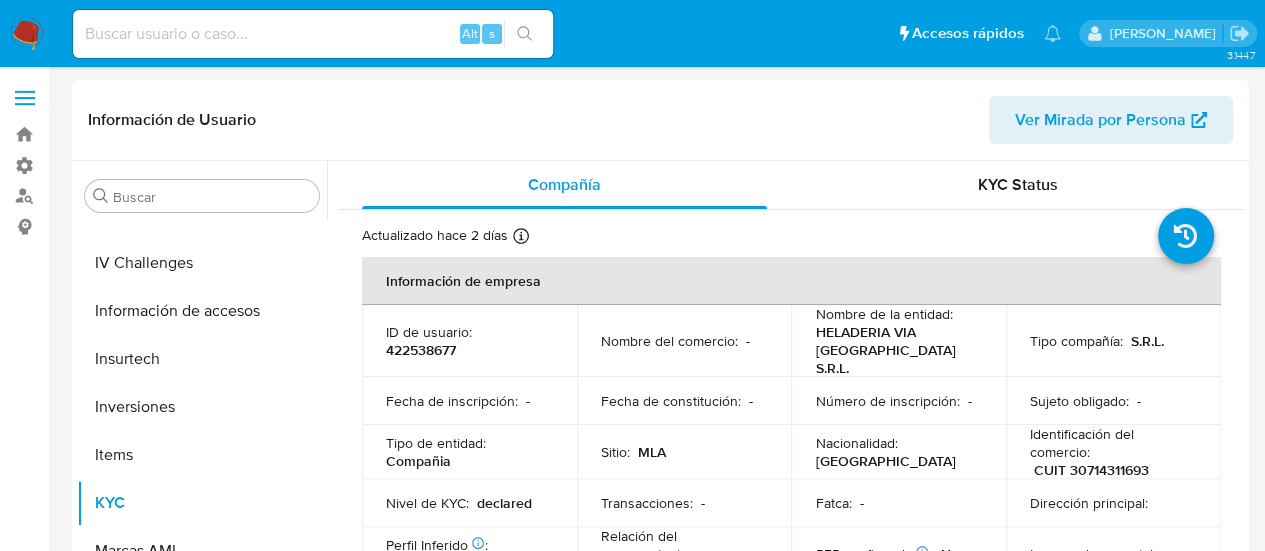 select on "10" 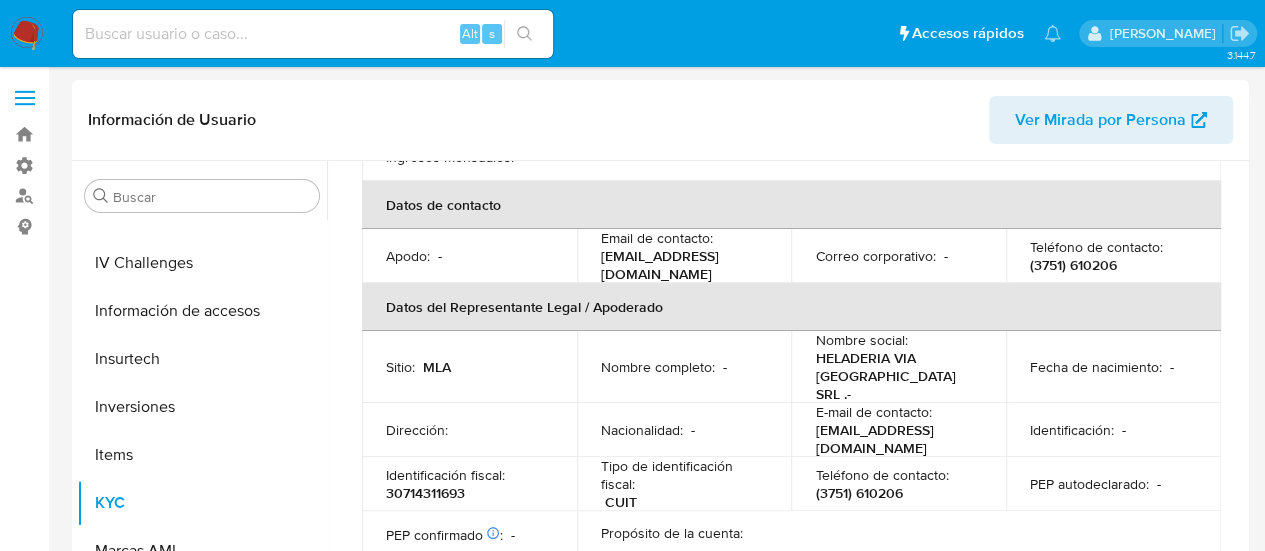 scroll, scrollTop: 500, scrollLeft: 0, axis: vertical 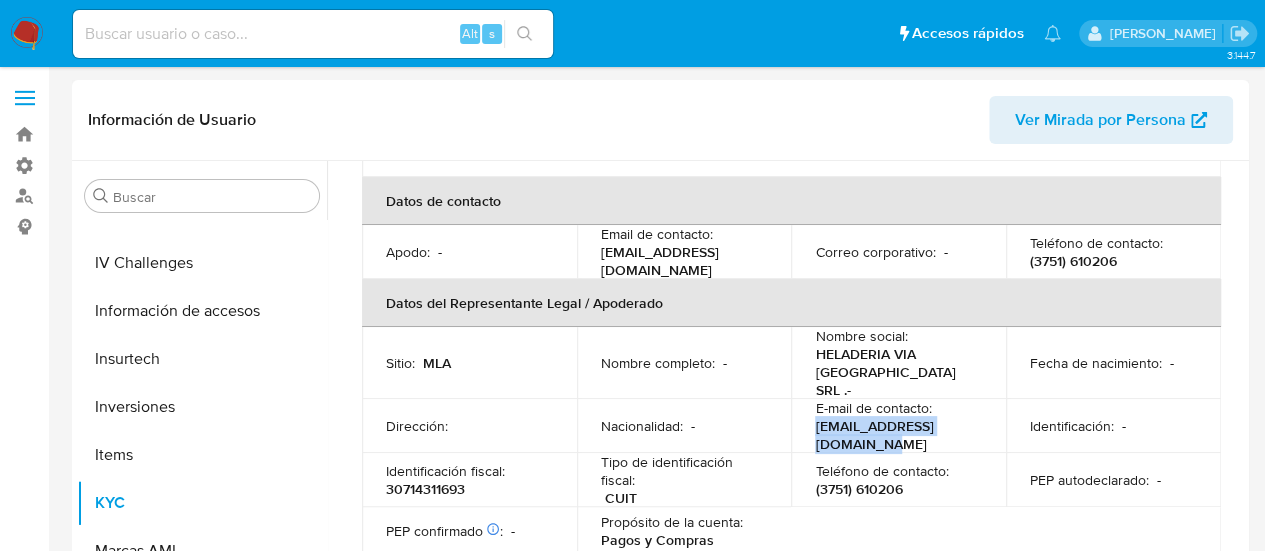 drag, startPoint x: 992, startPoint y: 393, endPoint x: 810, endPoint y: 397, distance: 182.04395 